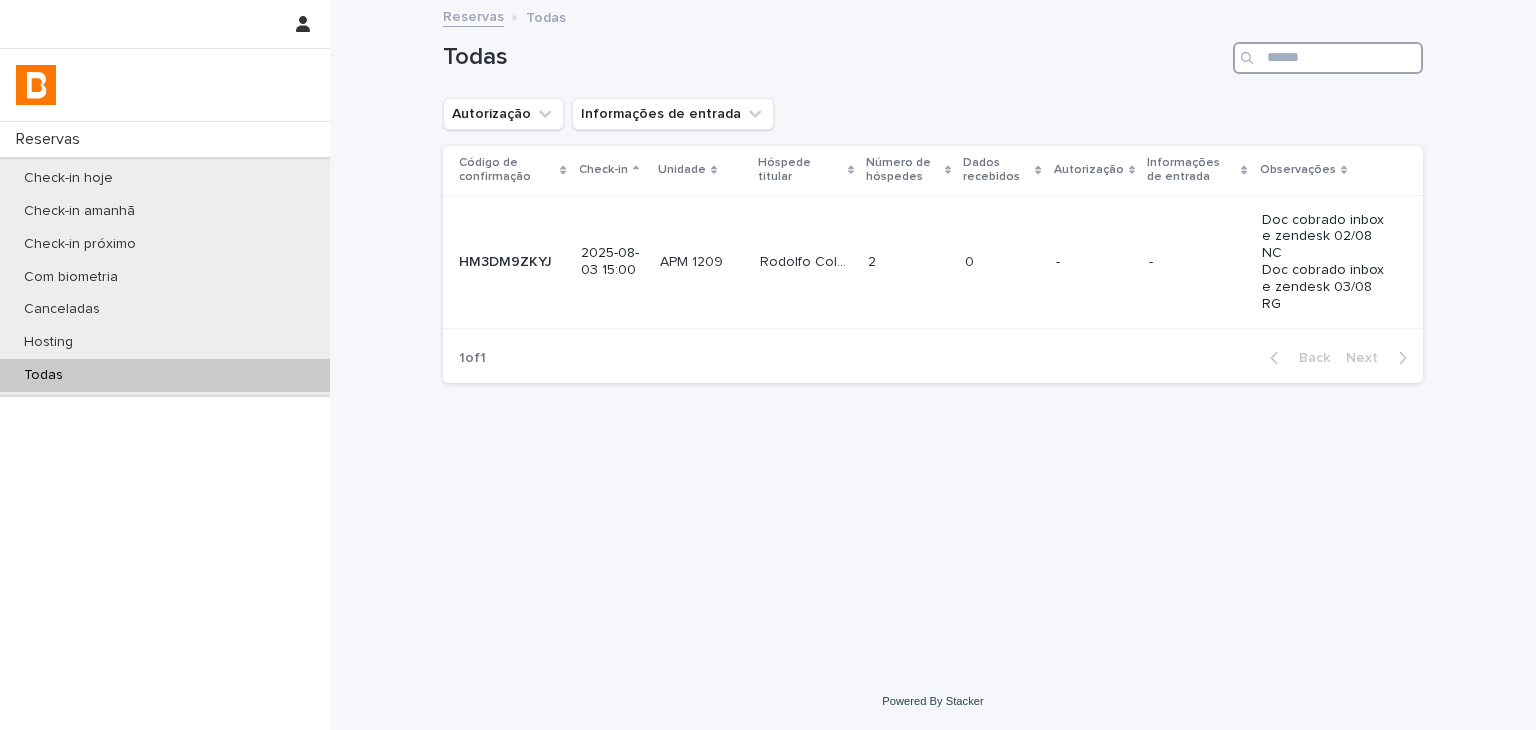 drag, startPoint x: 0, startPoint y: 0, endPoint x: 1316, endPoint y: 53, distance: 1317.0668 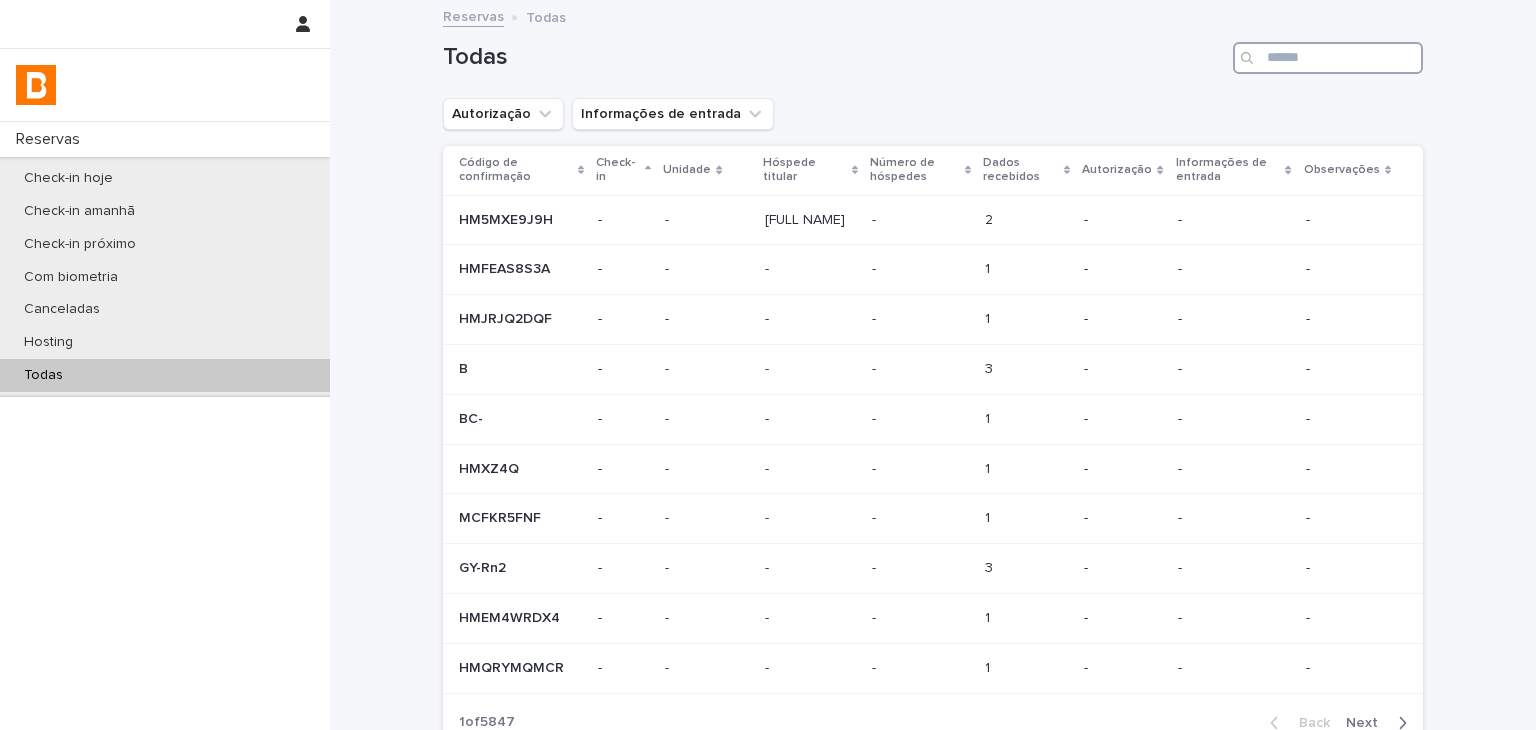 scroll, scrollTop: 0, scrollLeft: 0, axis: both 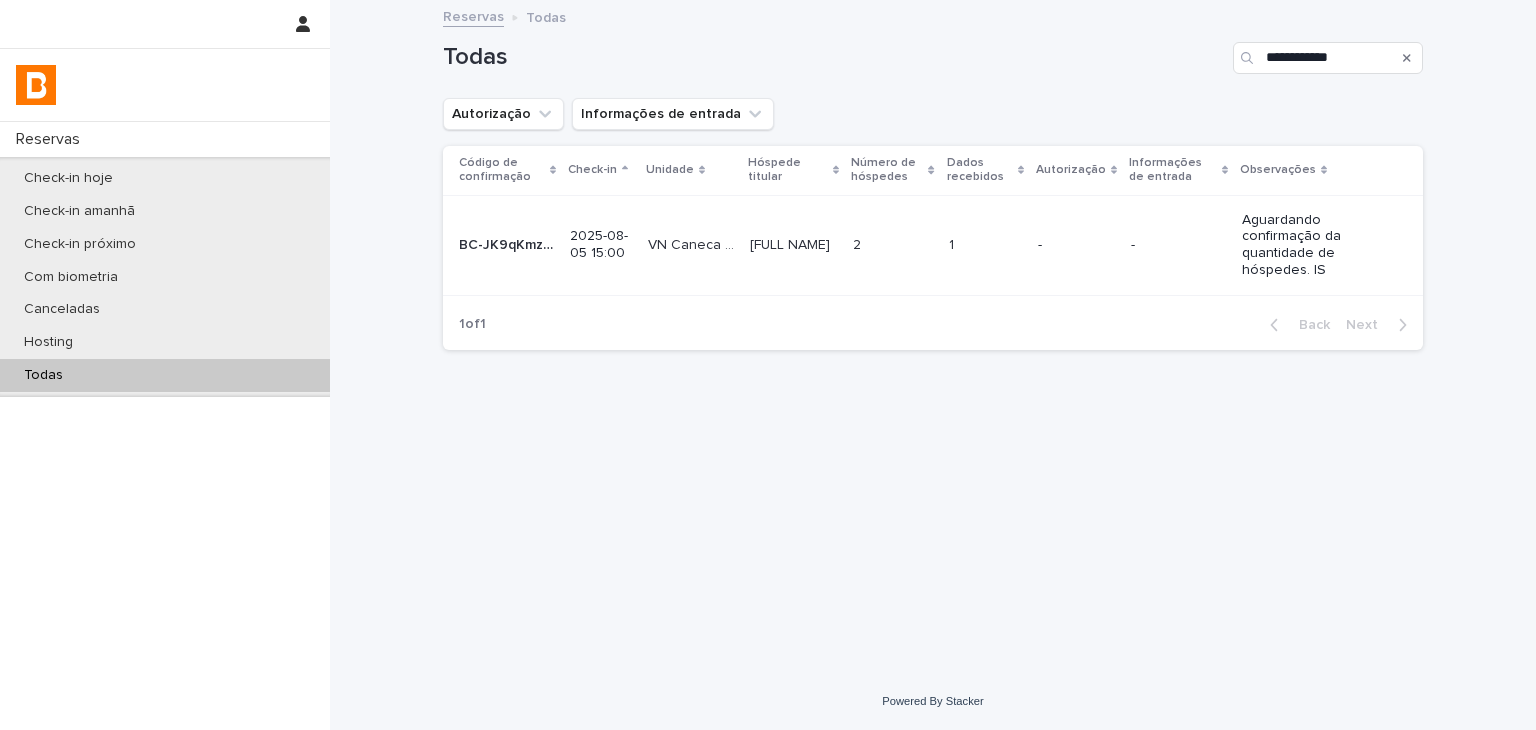 click on "-" at bounding box center (1178, 245) 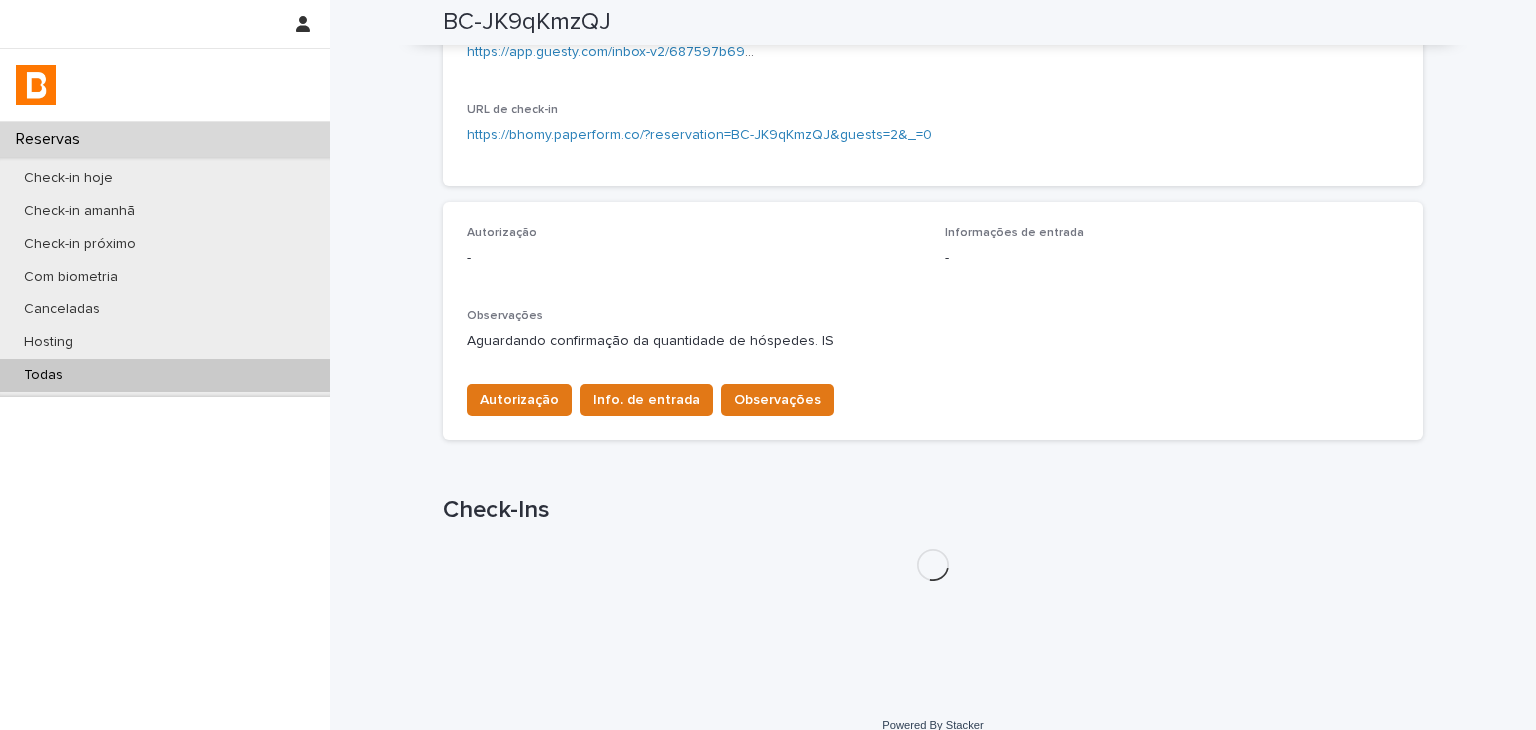 scroll, scrollTop: 454, scrollLeft: 0, axis: vertical 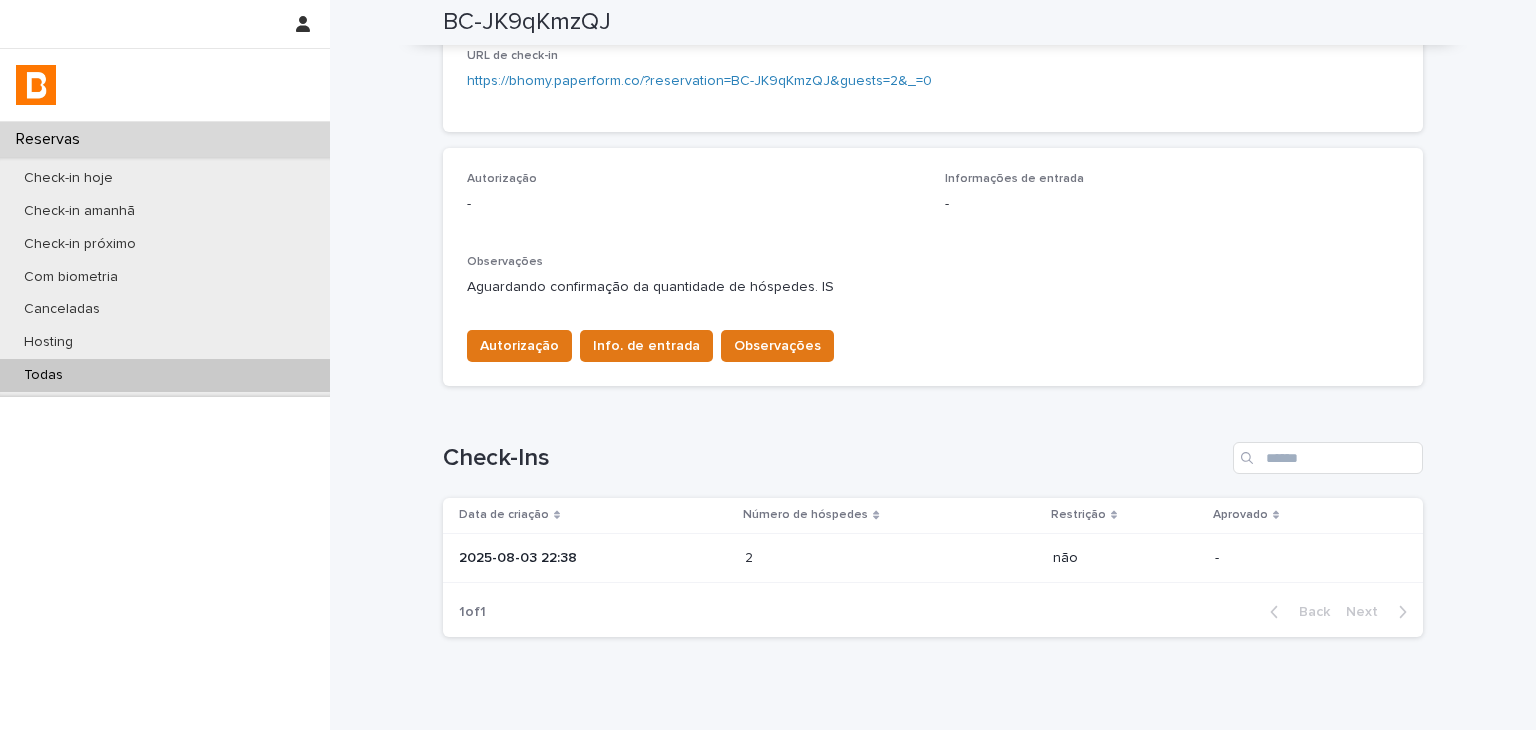 click on "Autorização Info. de entrada Observações" at bounding box center (646, 350) 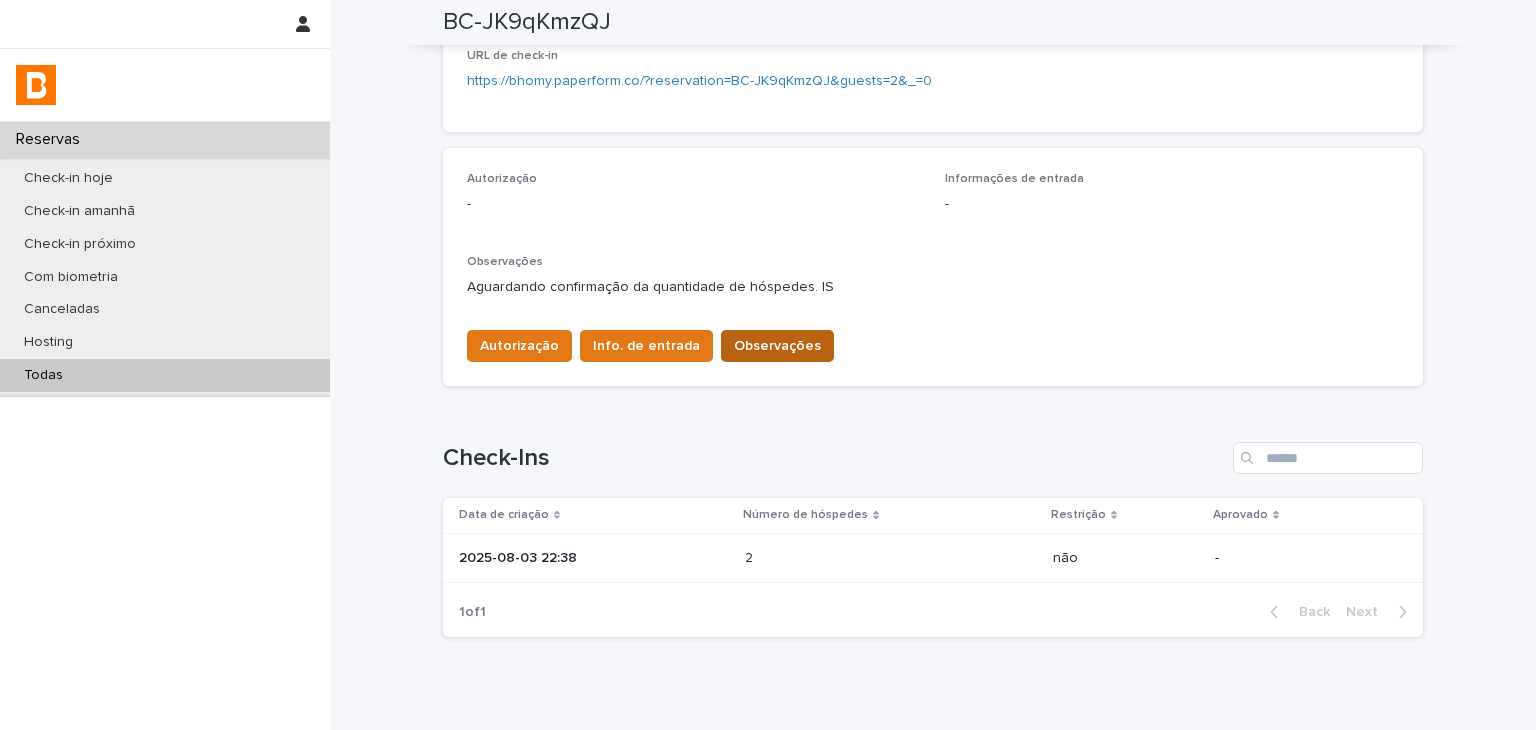 click on "Observações" at bounding box center [777, 346] 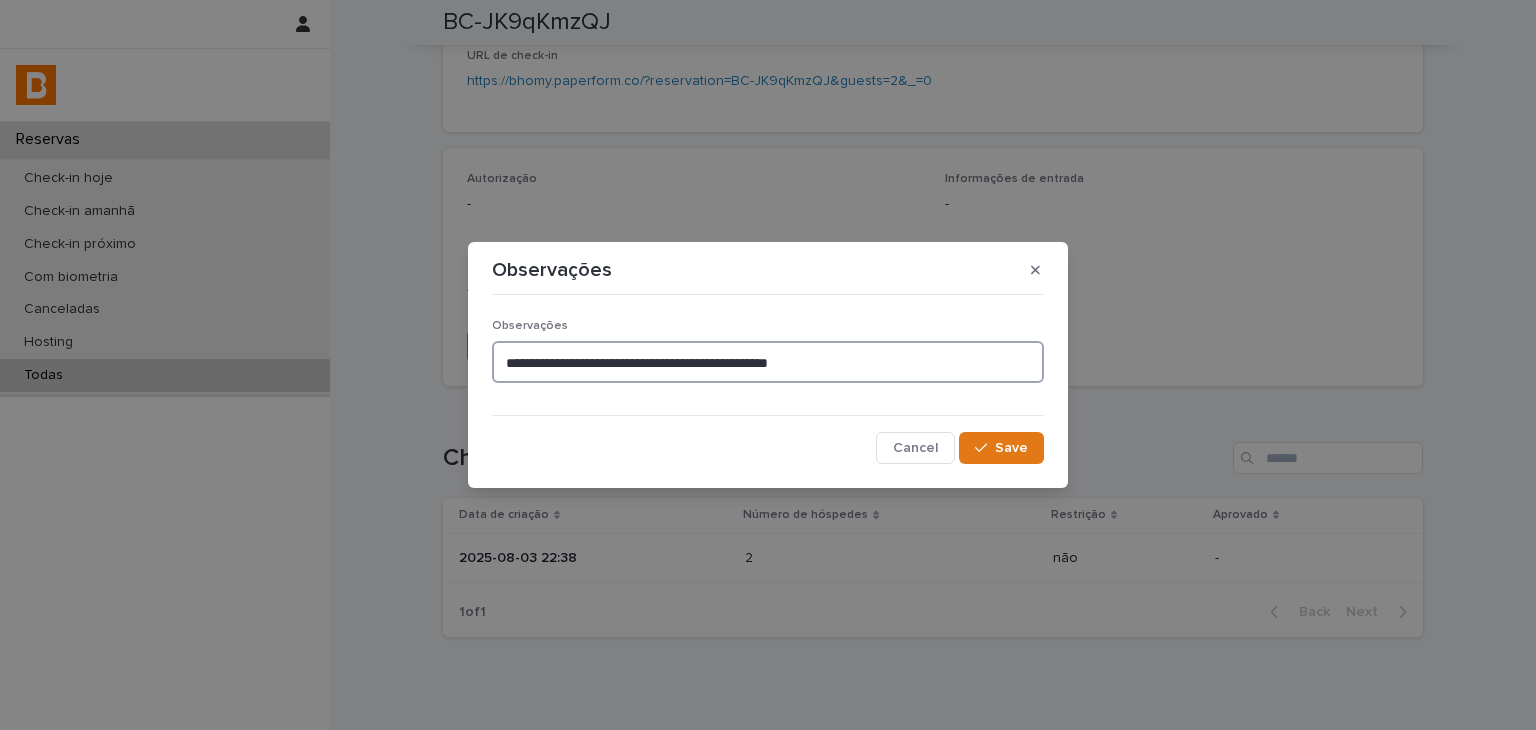 drag, startPoint x: 801, startPoint y: 373, endPoint x: 368, endPoint y: 350, distance: 433.6104 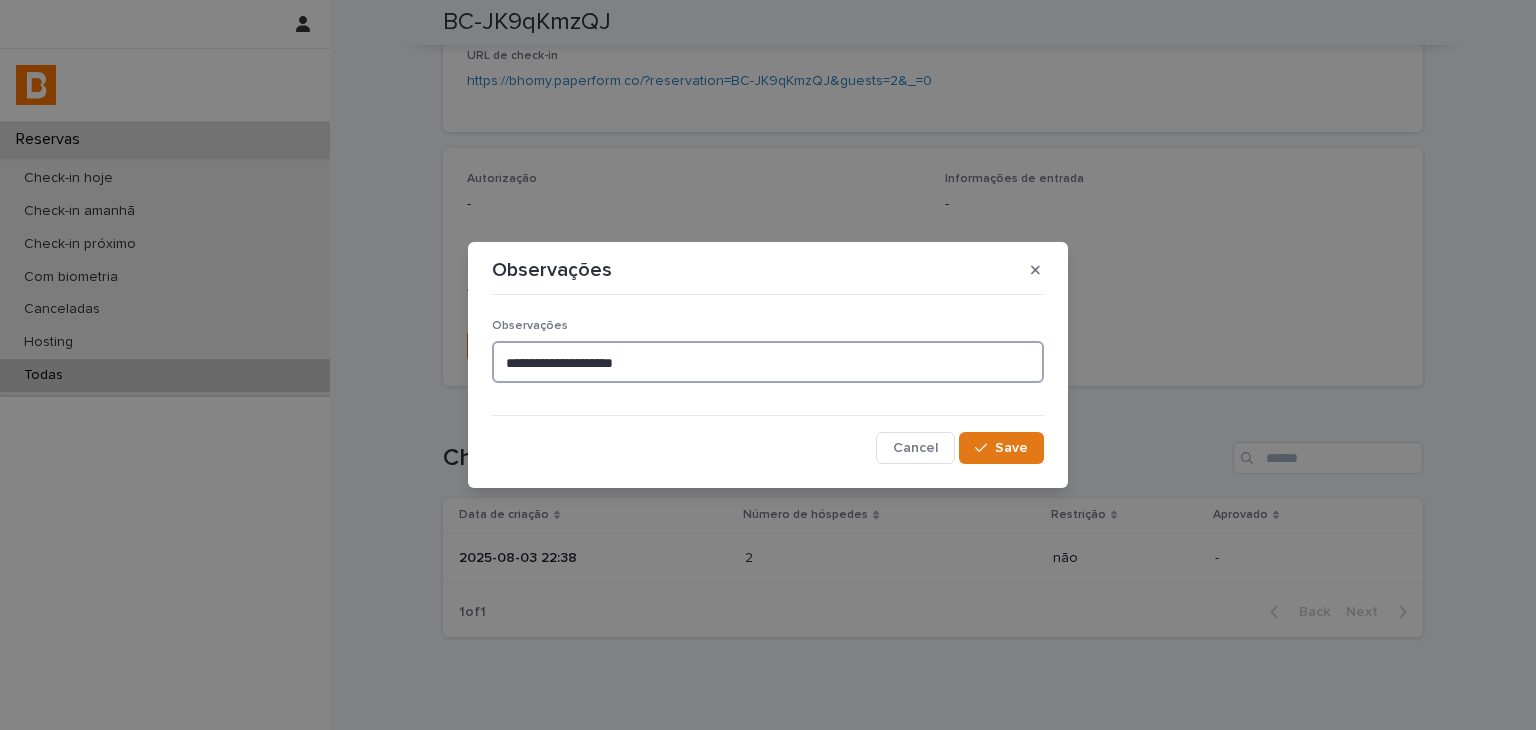 type on "**********" 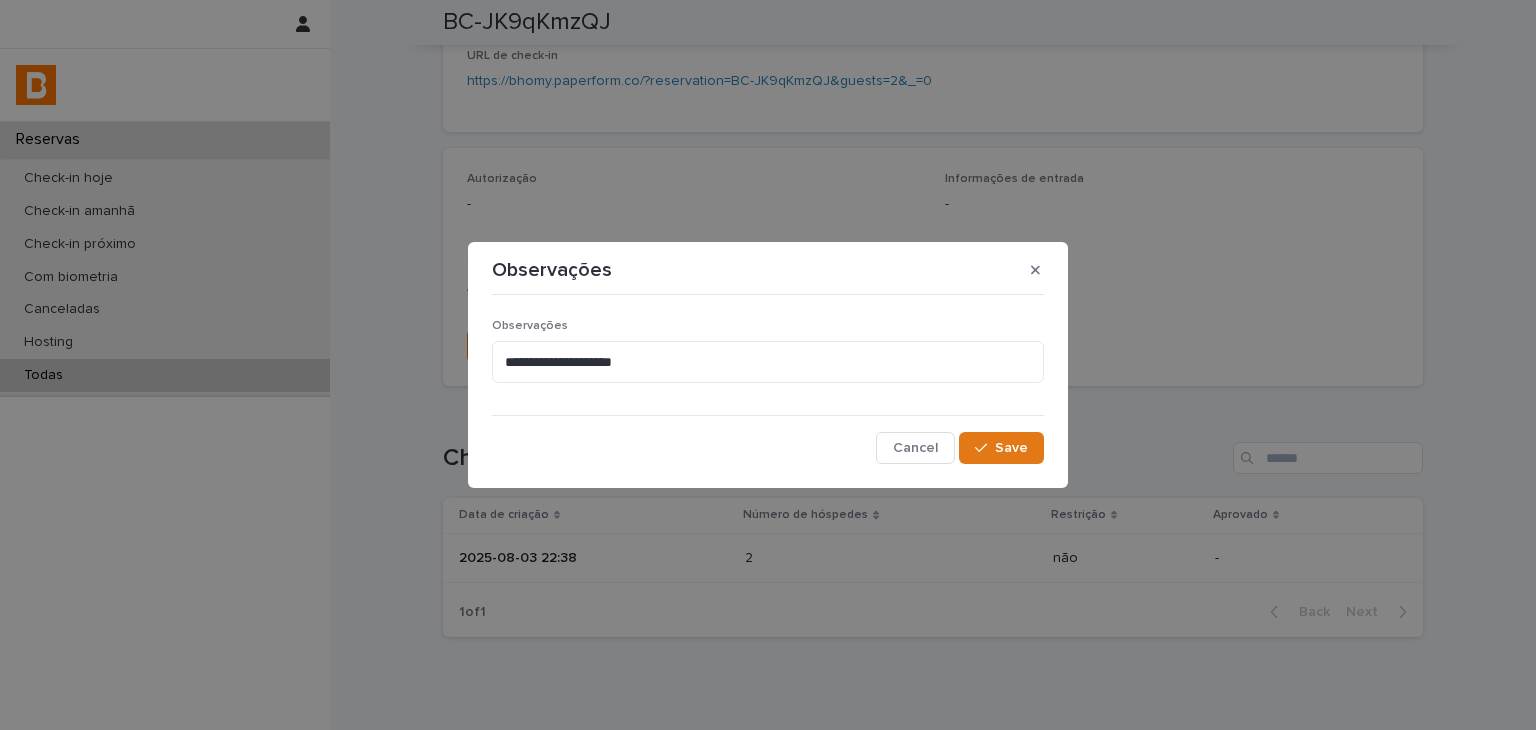 click on "**********" at bounding box center [768, 384] 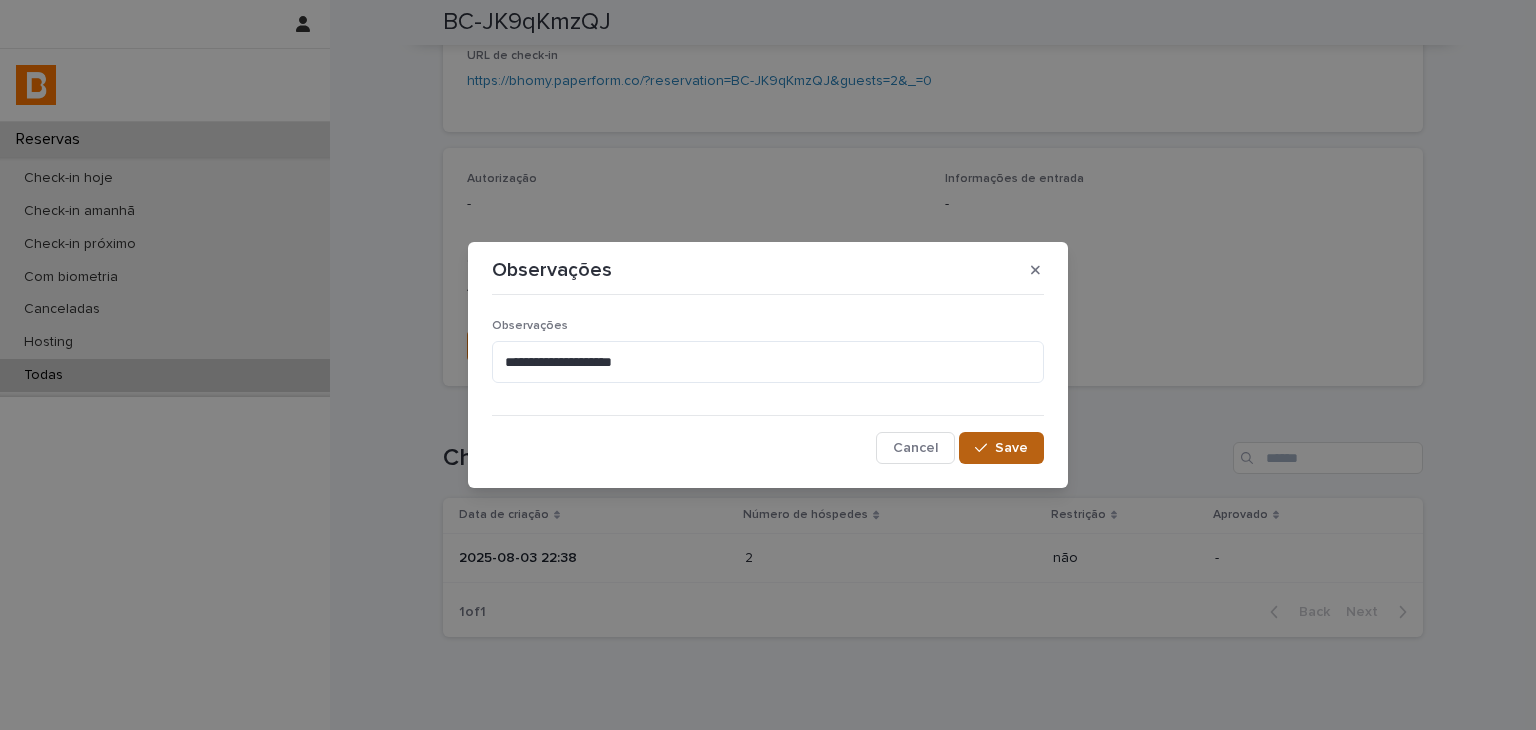 click 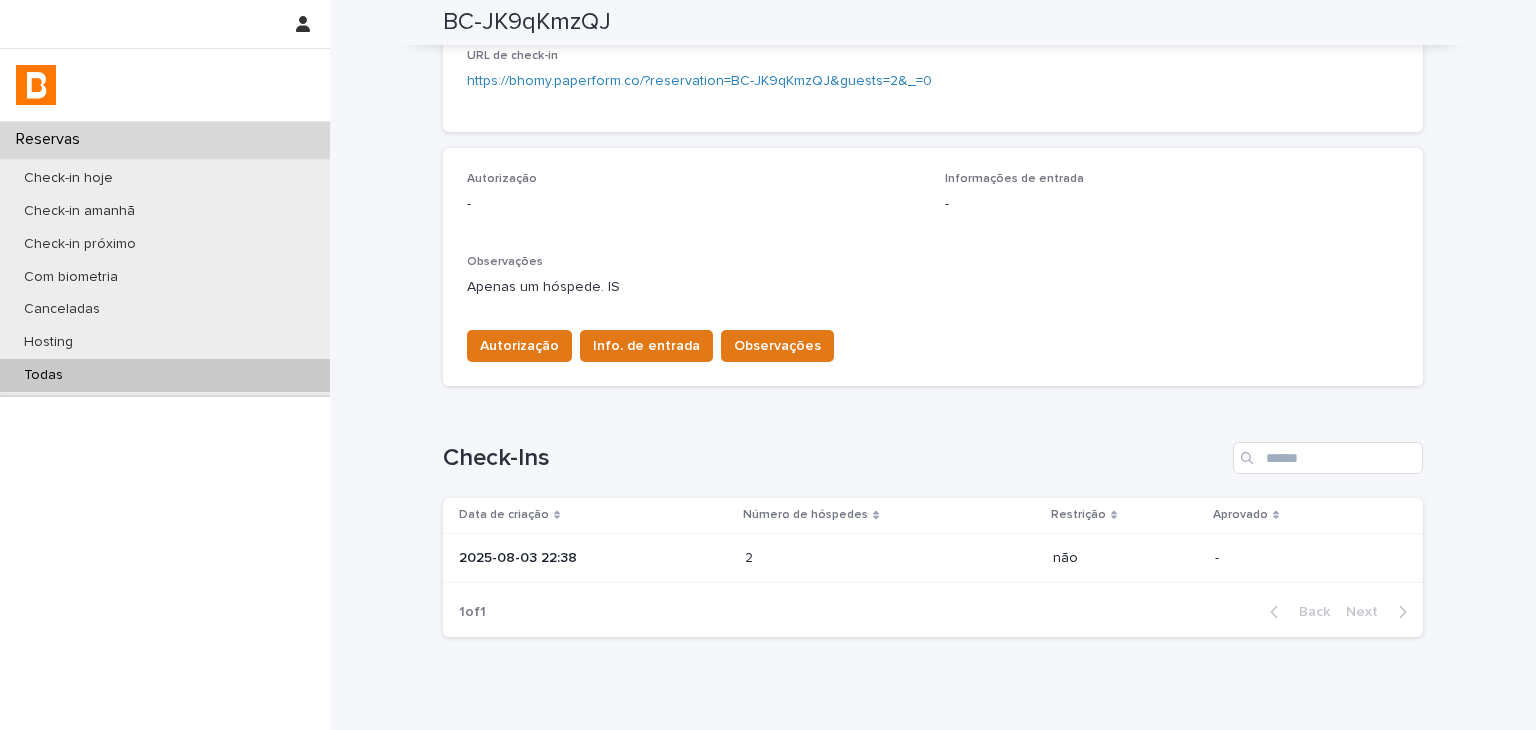 click on "Todas" at bounding box center [165, 375] 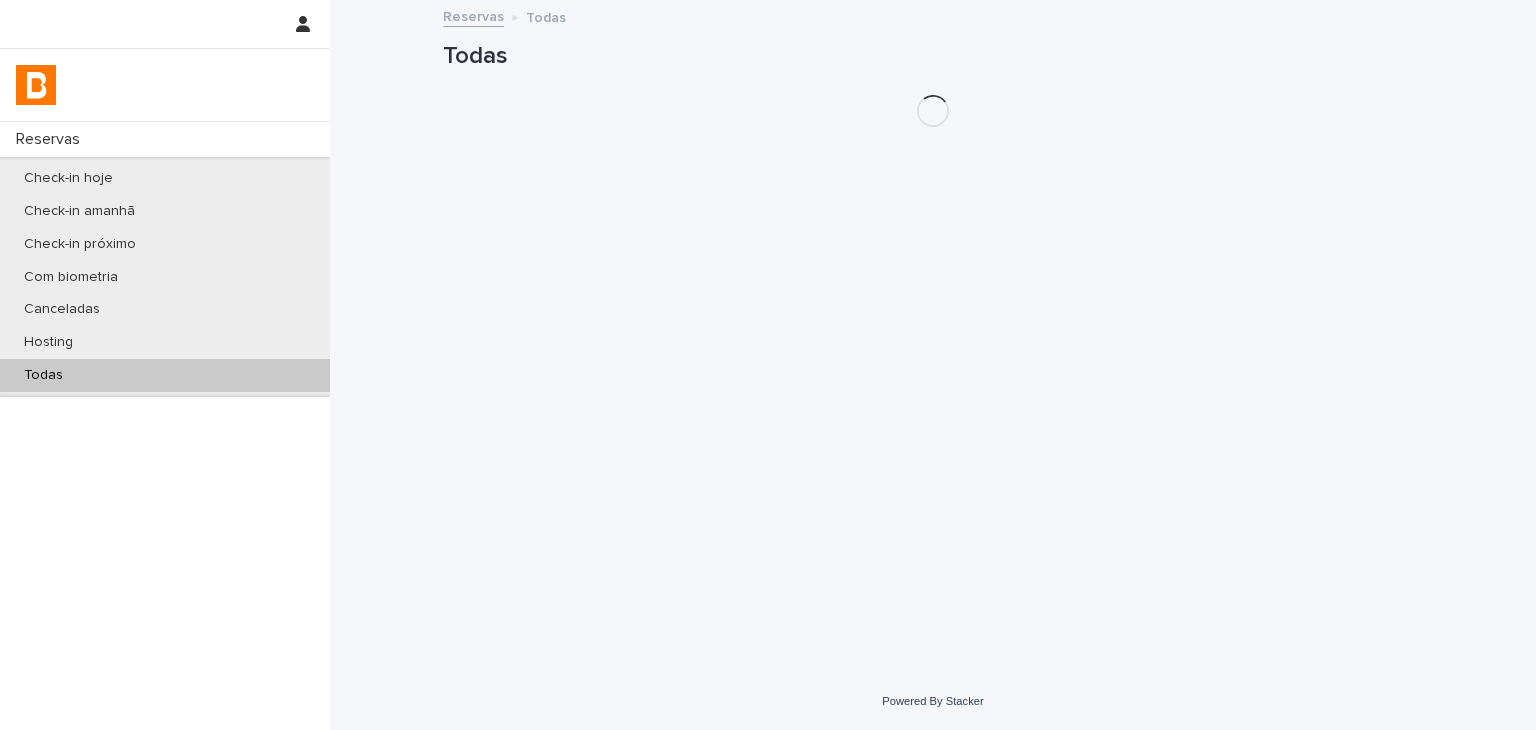 scroll, scrollTop: 0, scrollLeft: 0, axis: both 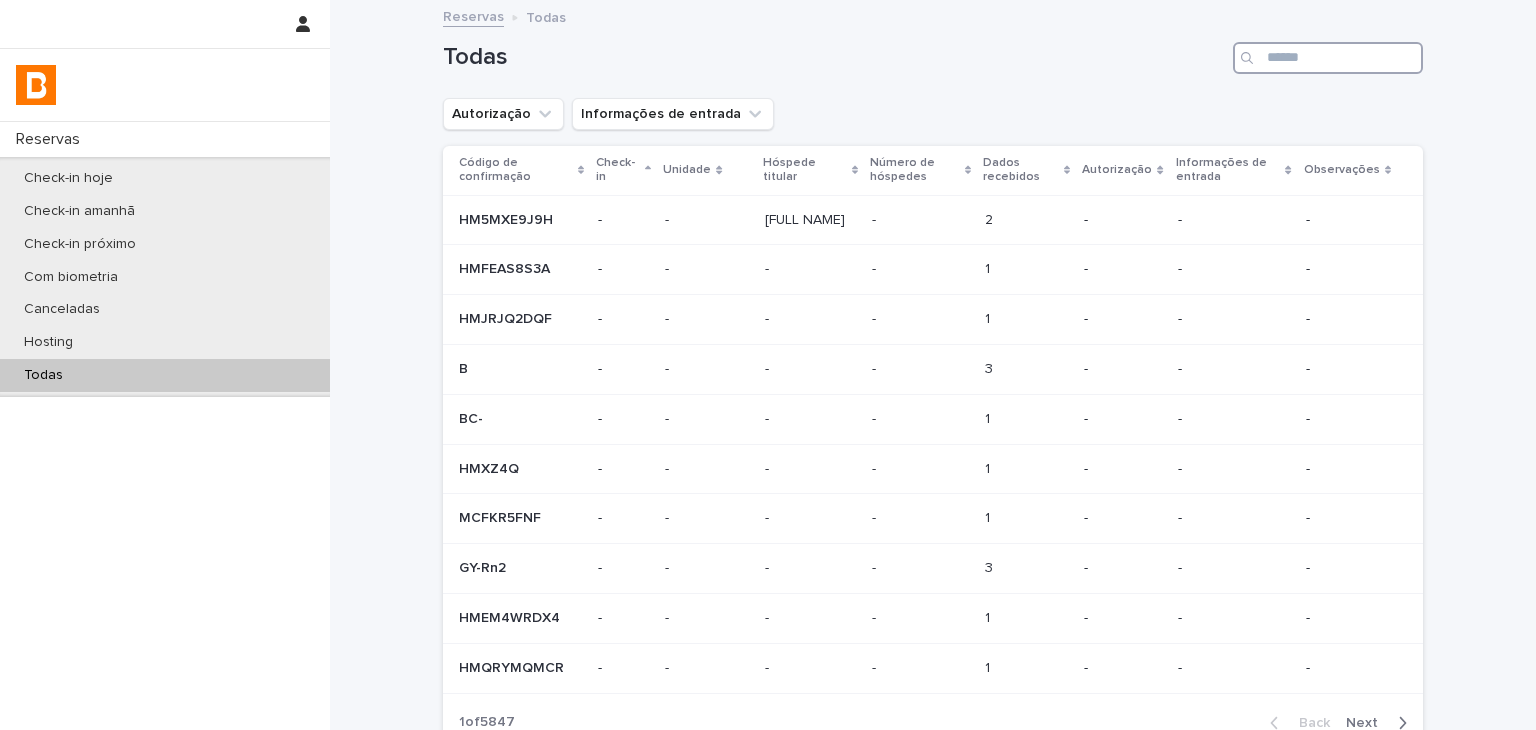 click at bounding box center [1328, 58] 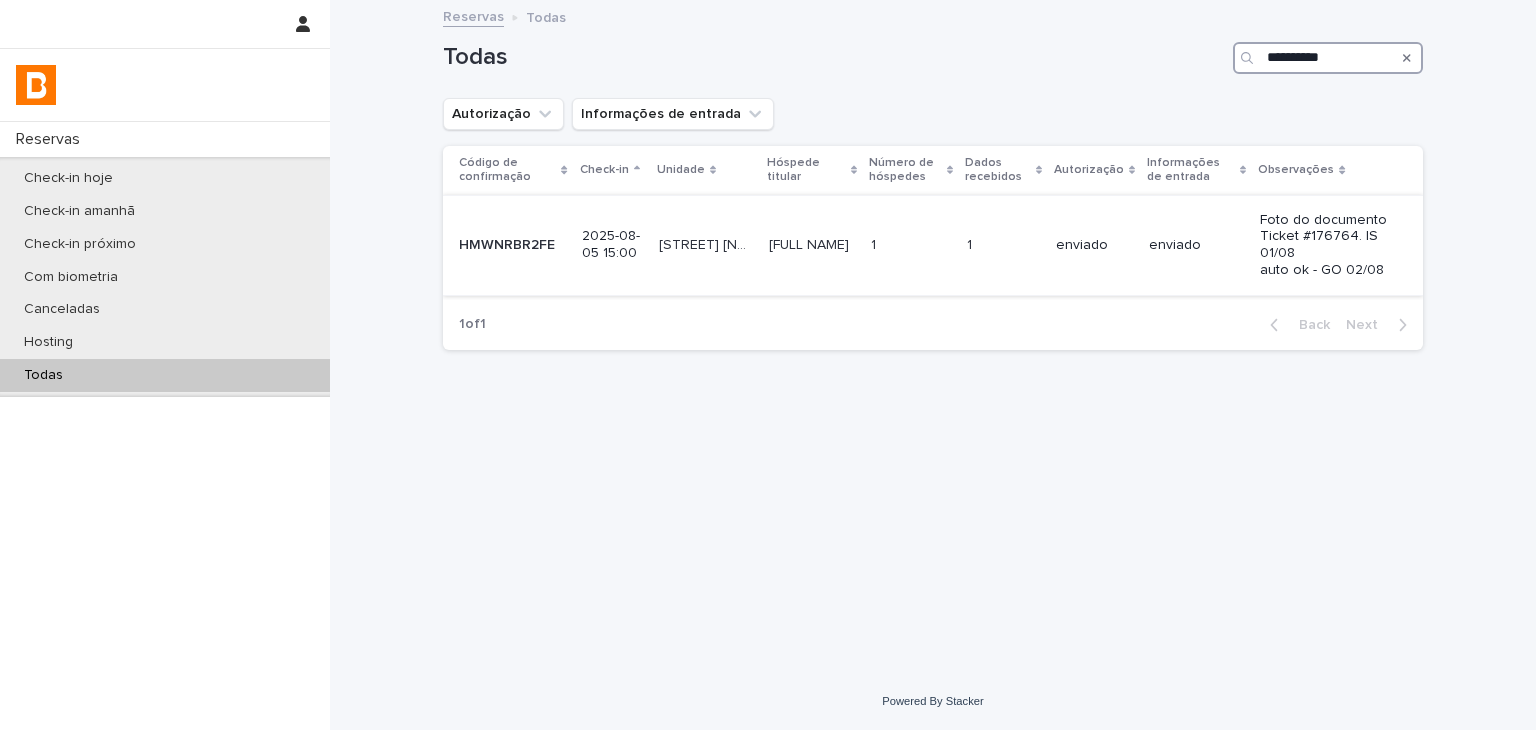 type on "**********" 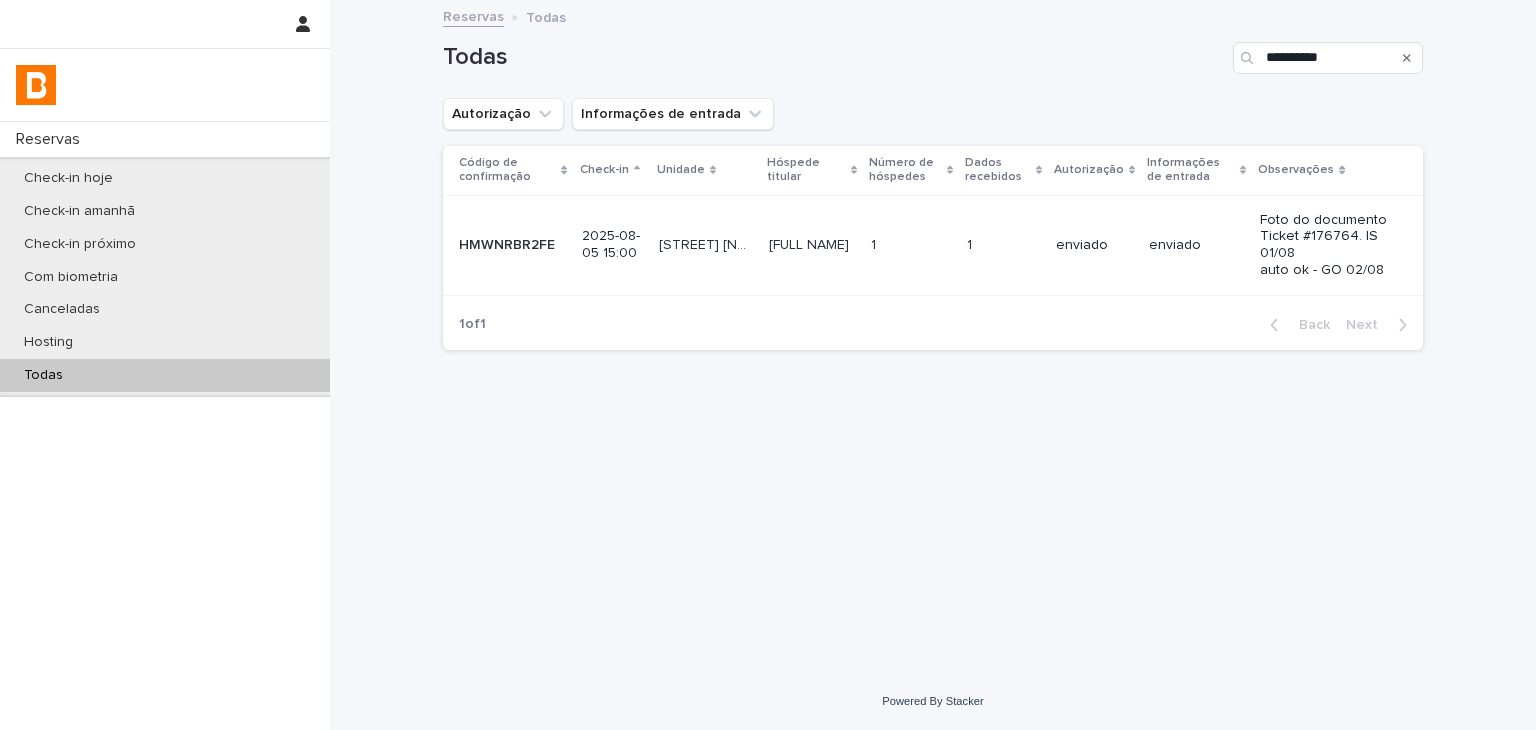 click on "Foto do documento Ticket #176764. IS 01/08
auto ok - GO 02/08" at bounding box center (1325, 245) 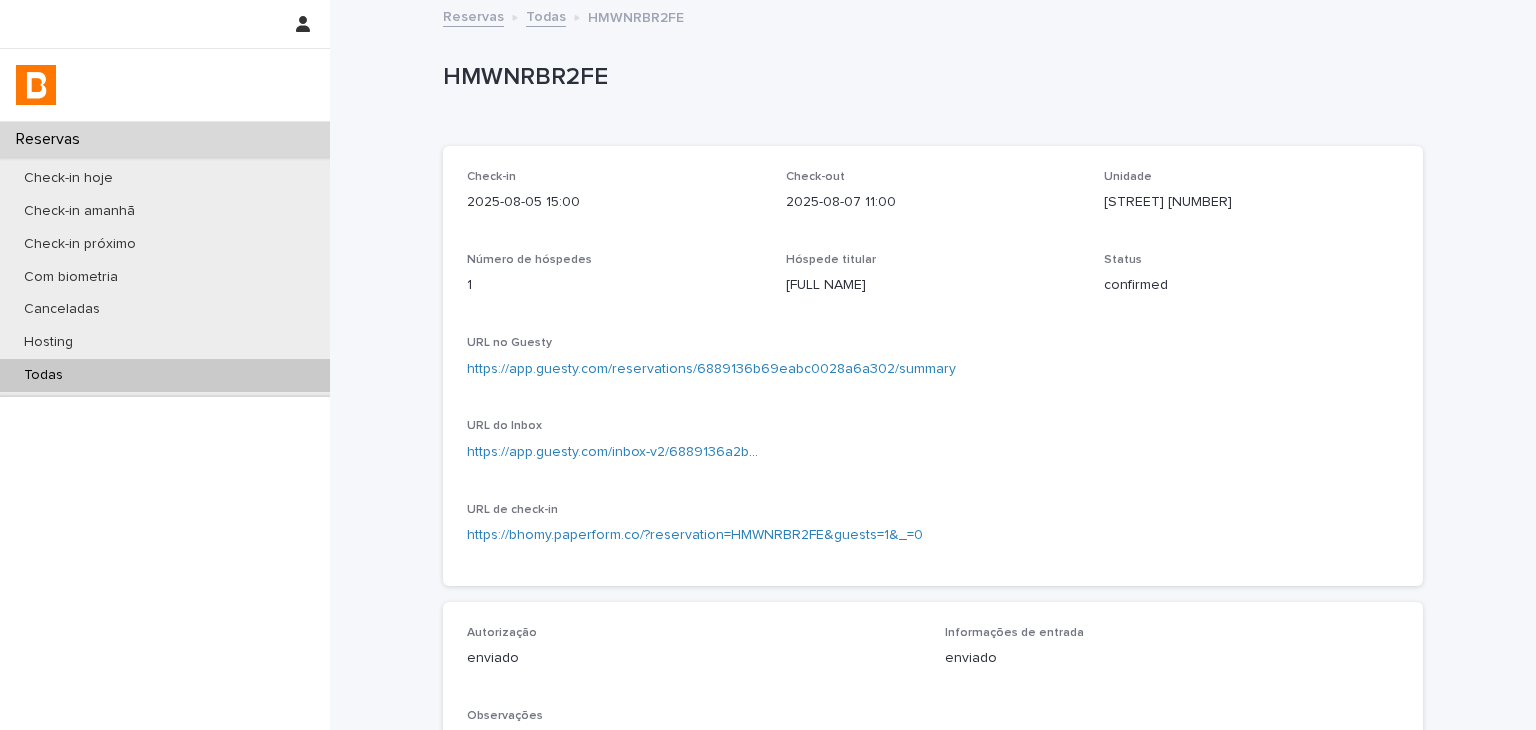 click on "Todas" at bounding box center (165, 375) 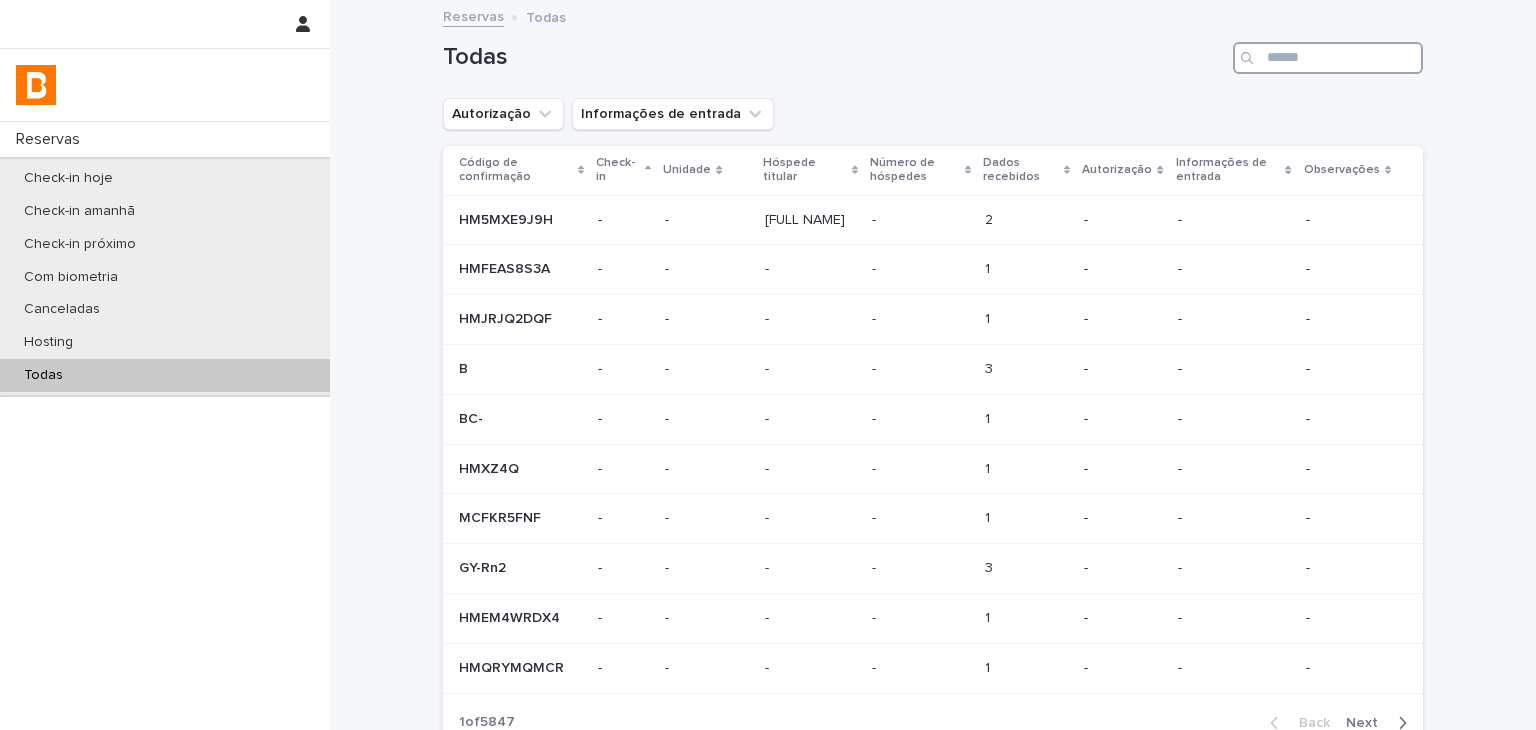 click at bounding box center (1328, 58) 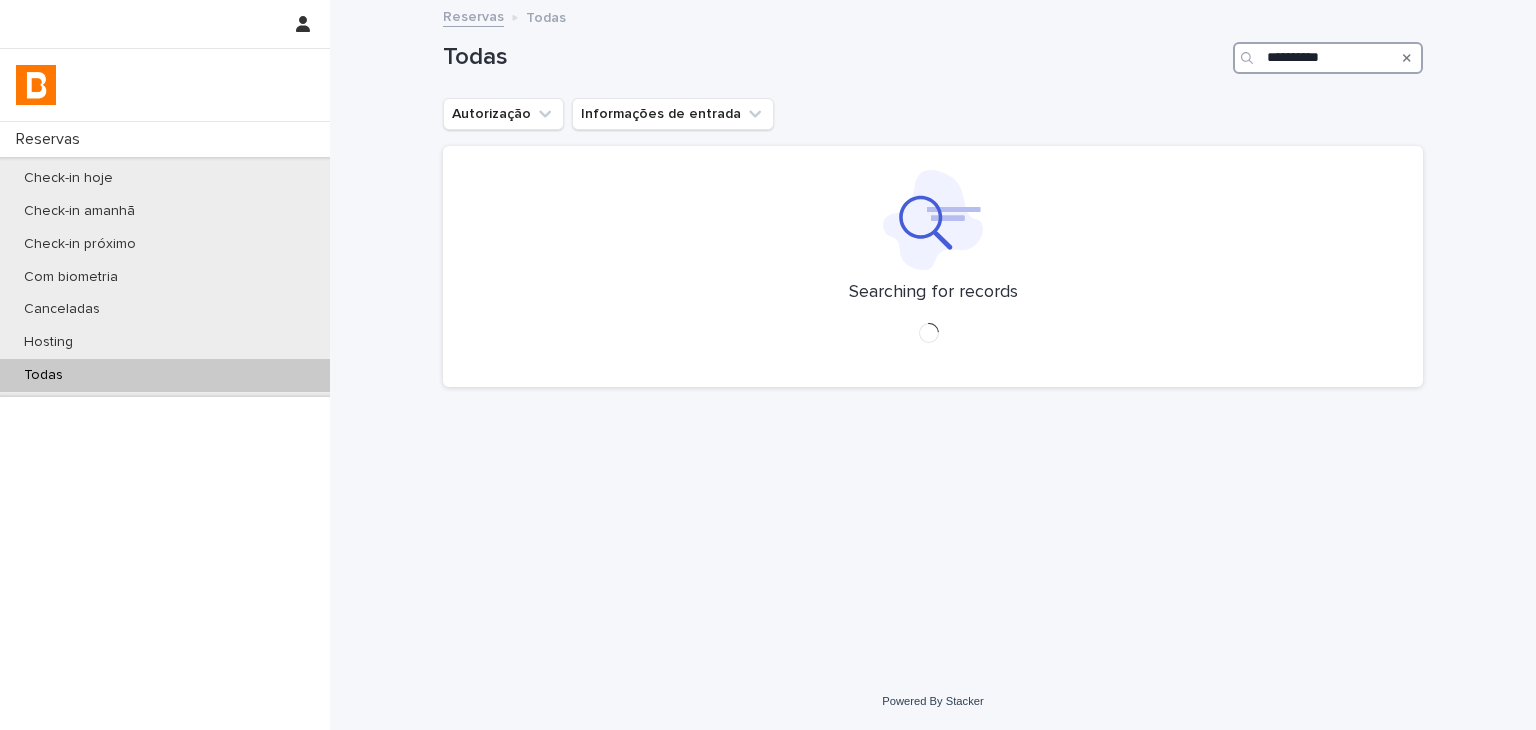 type on "**********" 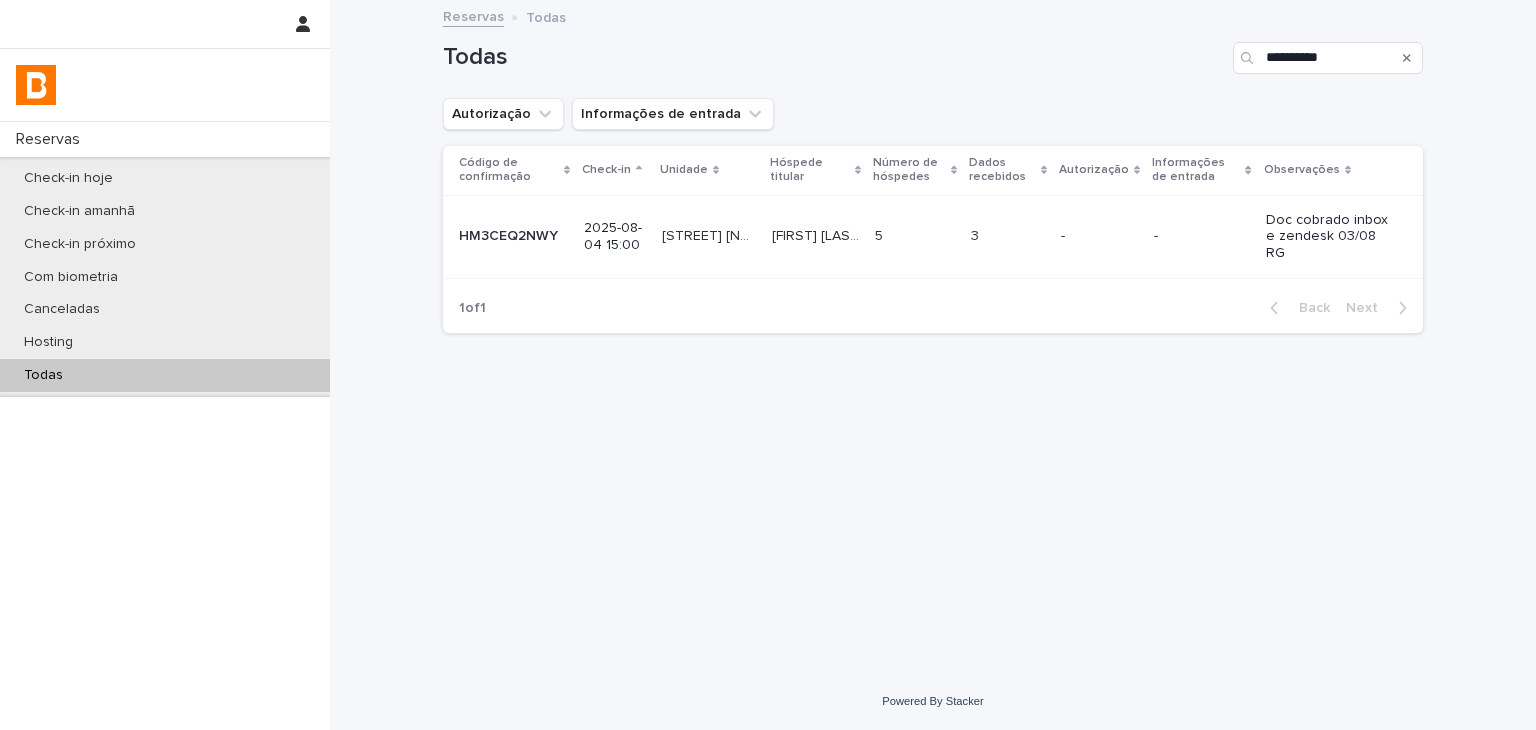 click on "5 5" at bounding box center (915, 236) 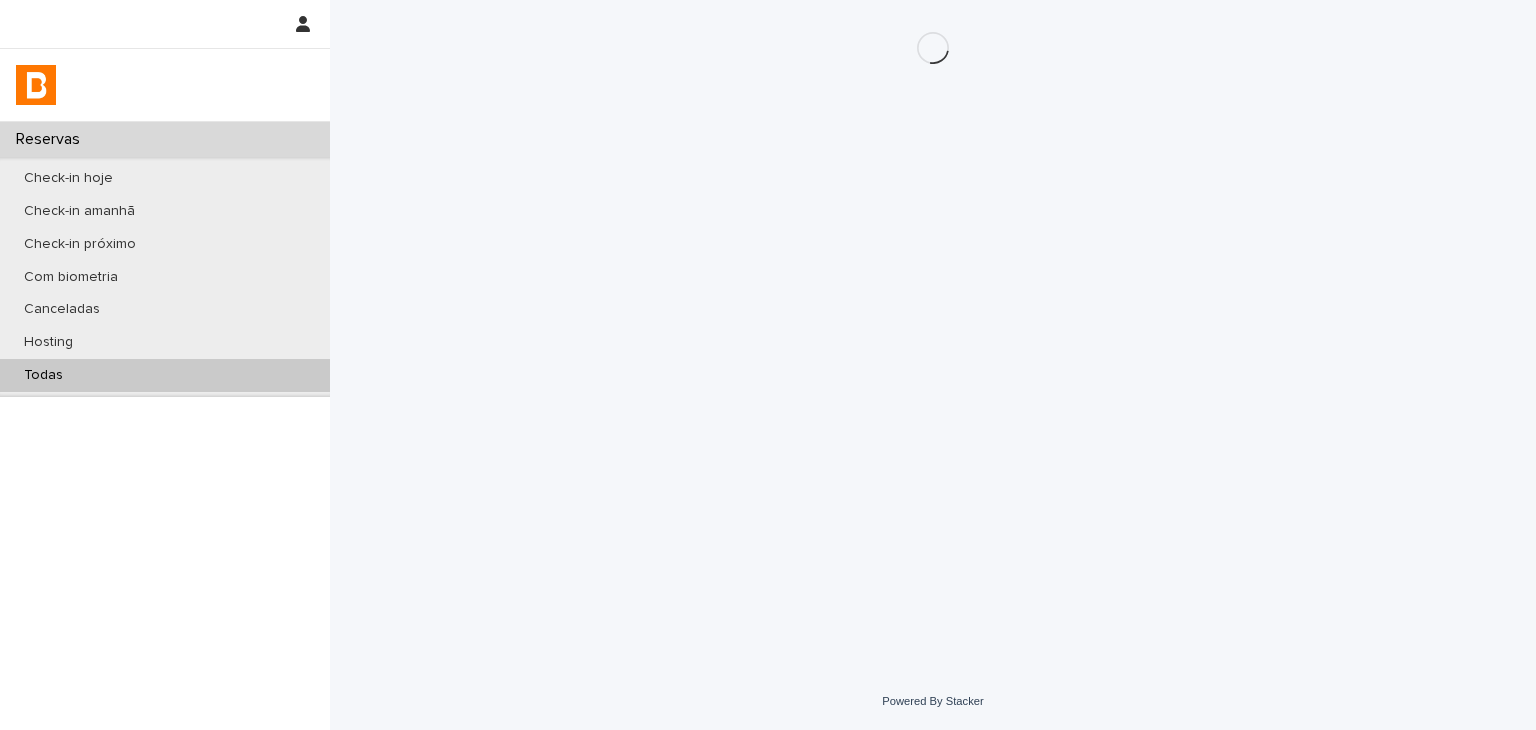 click on "Loading... Saving… Loading... Saving…" at bounding box center (933, 311) 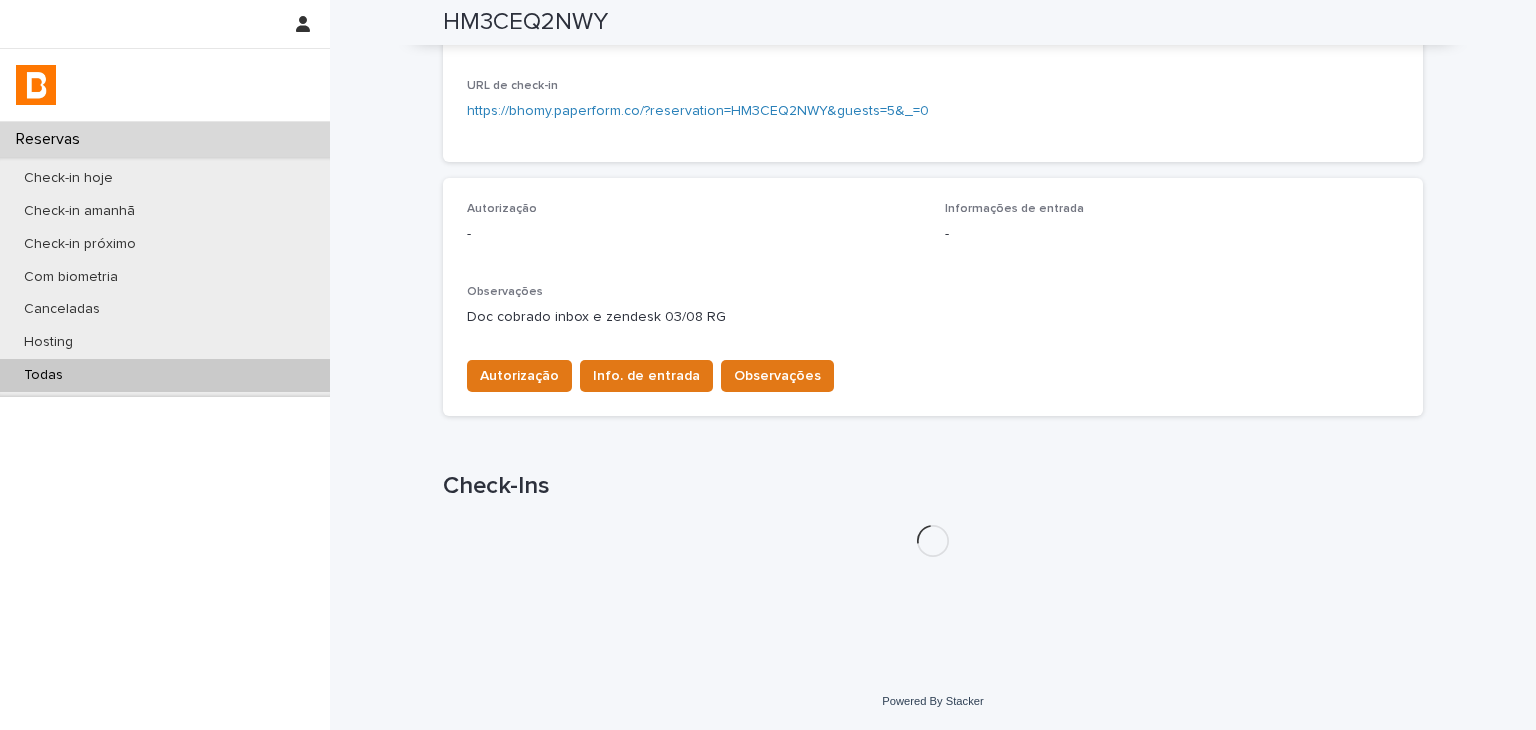 scroll, scrollTop: 528, scrollLeft: 0, axis: vertical 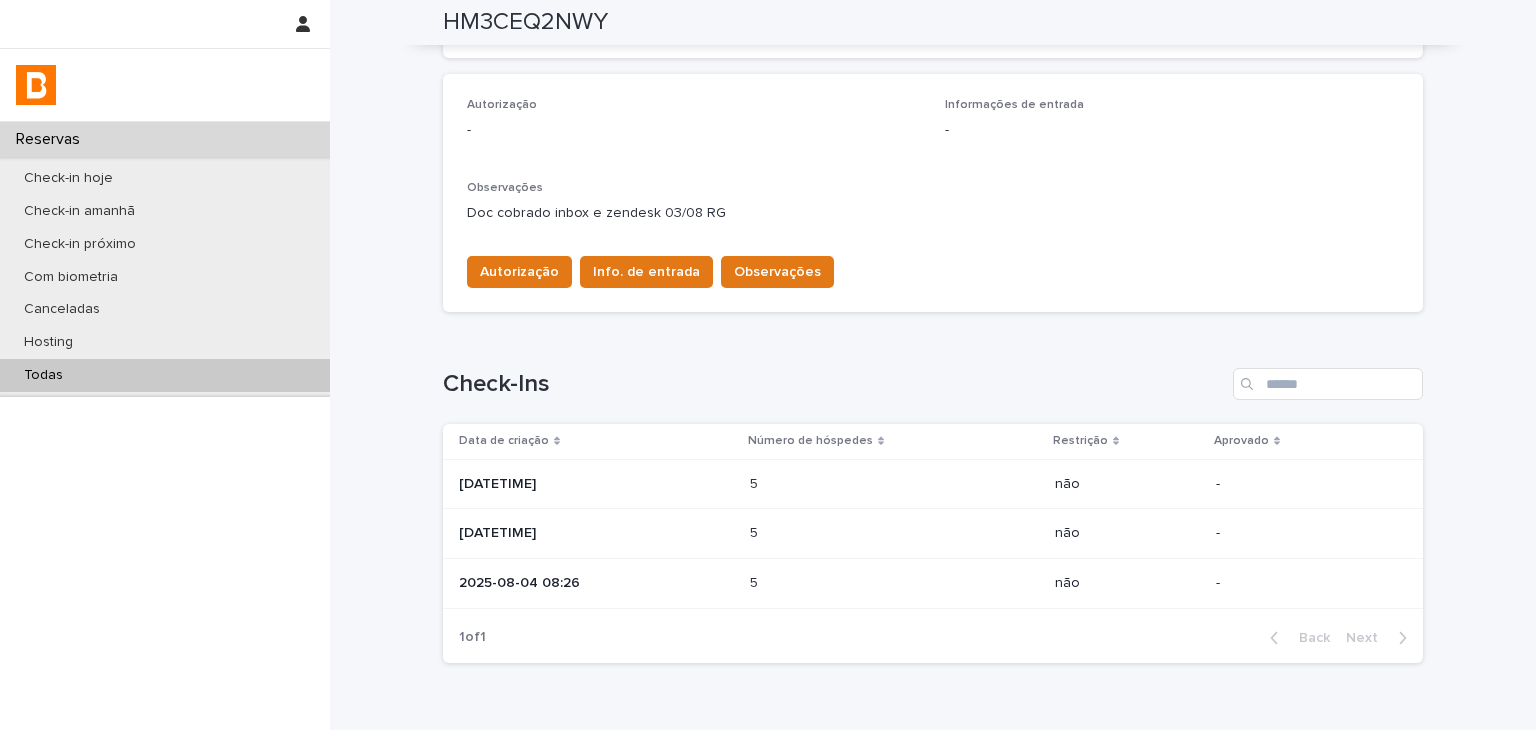 click at bounding box center [837, 484] 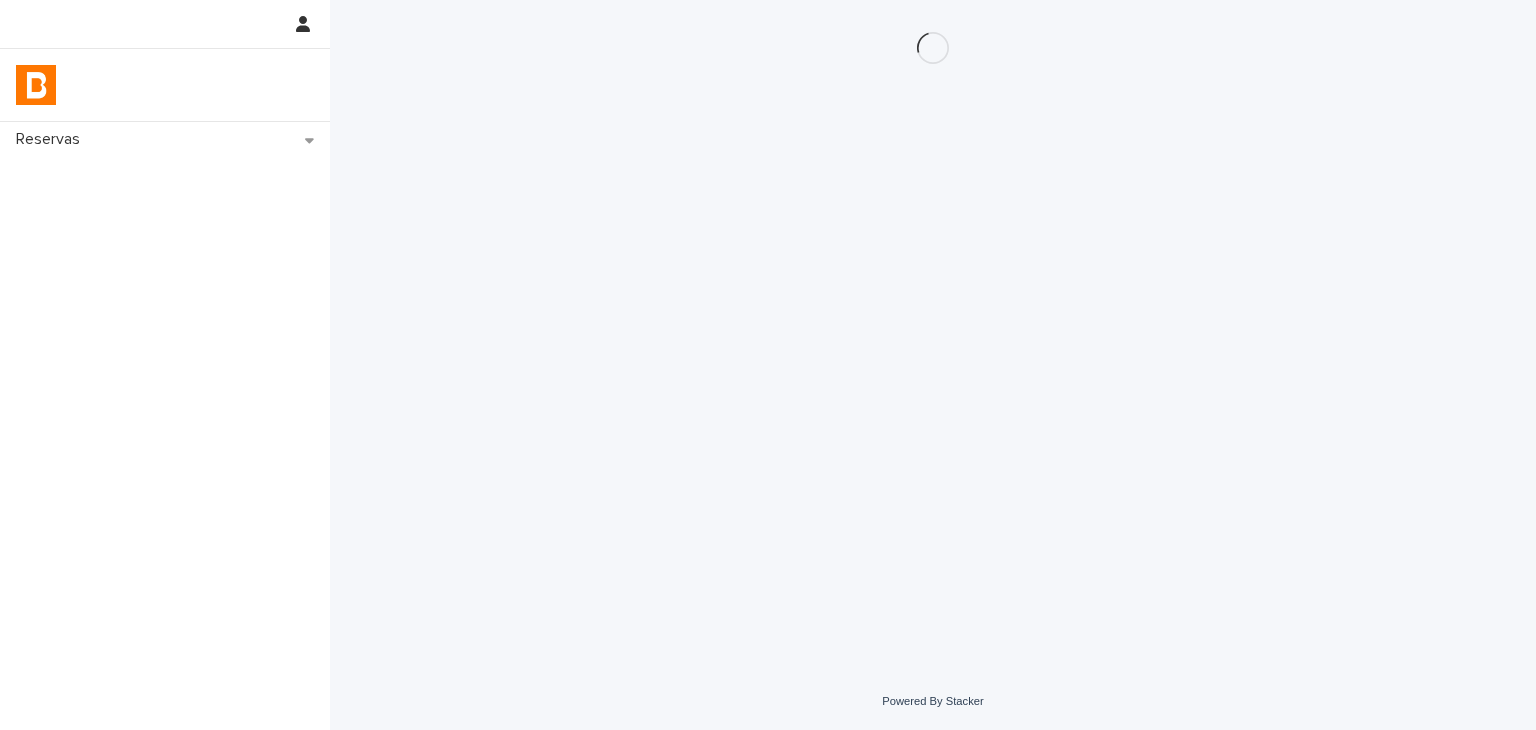 scroll, scrollTop: 0, scrollLeft: 0, axis: both 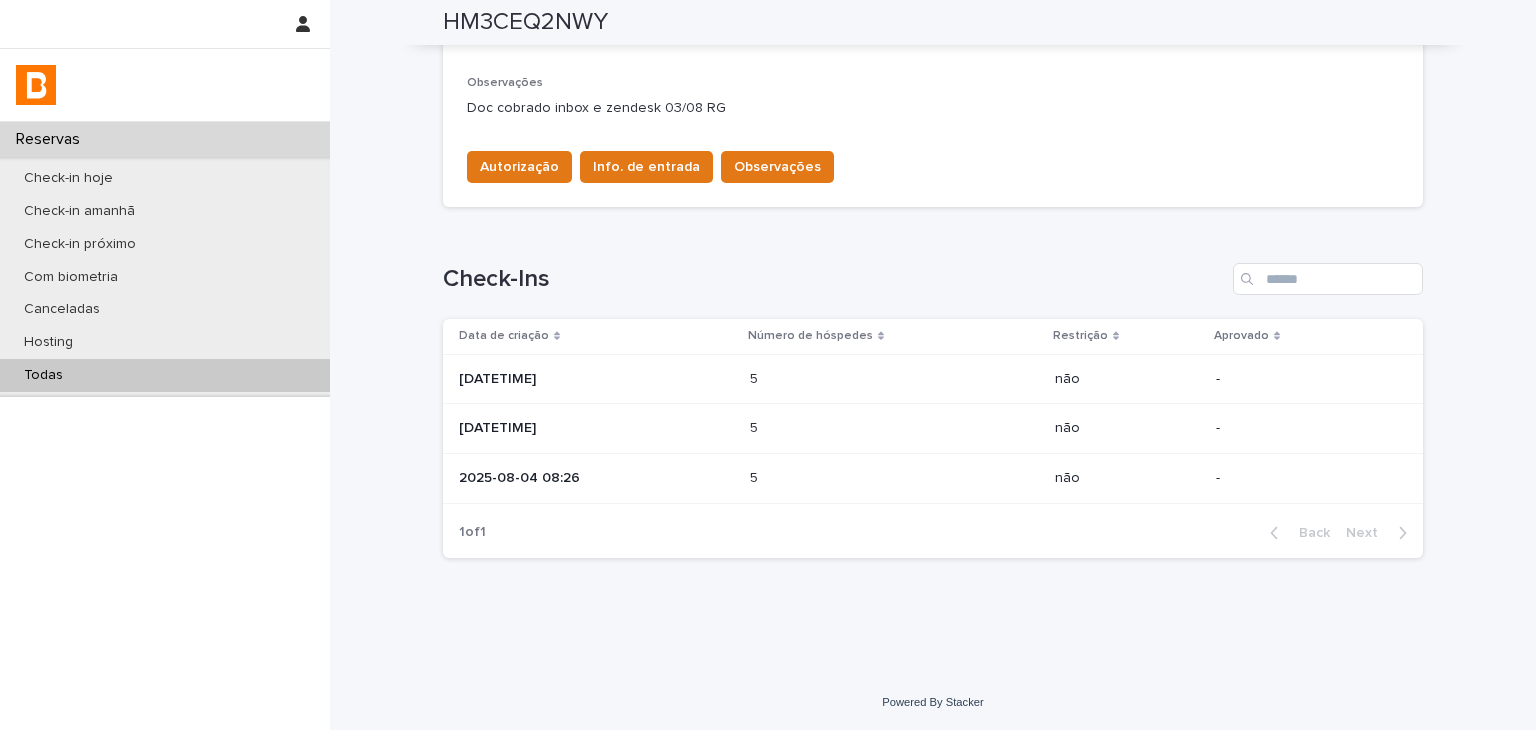 click on "[DATETIME]" at bounding box center [596, 379] 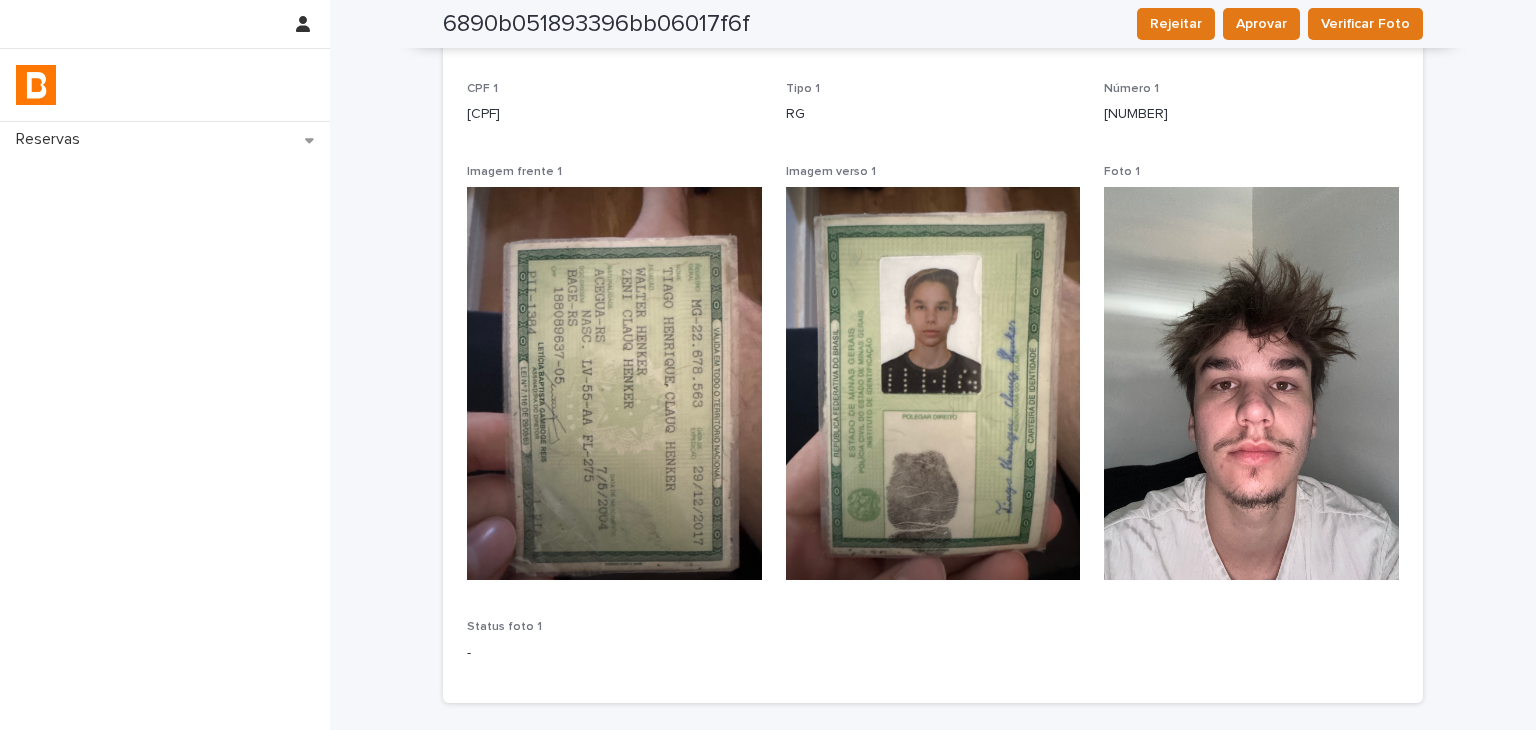 scroll, scrollTop: 0, scrollLeft: 0, axis: both 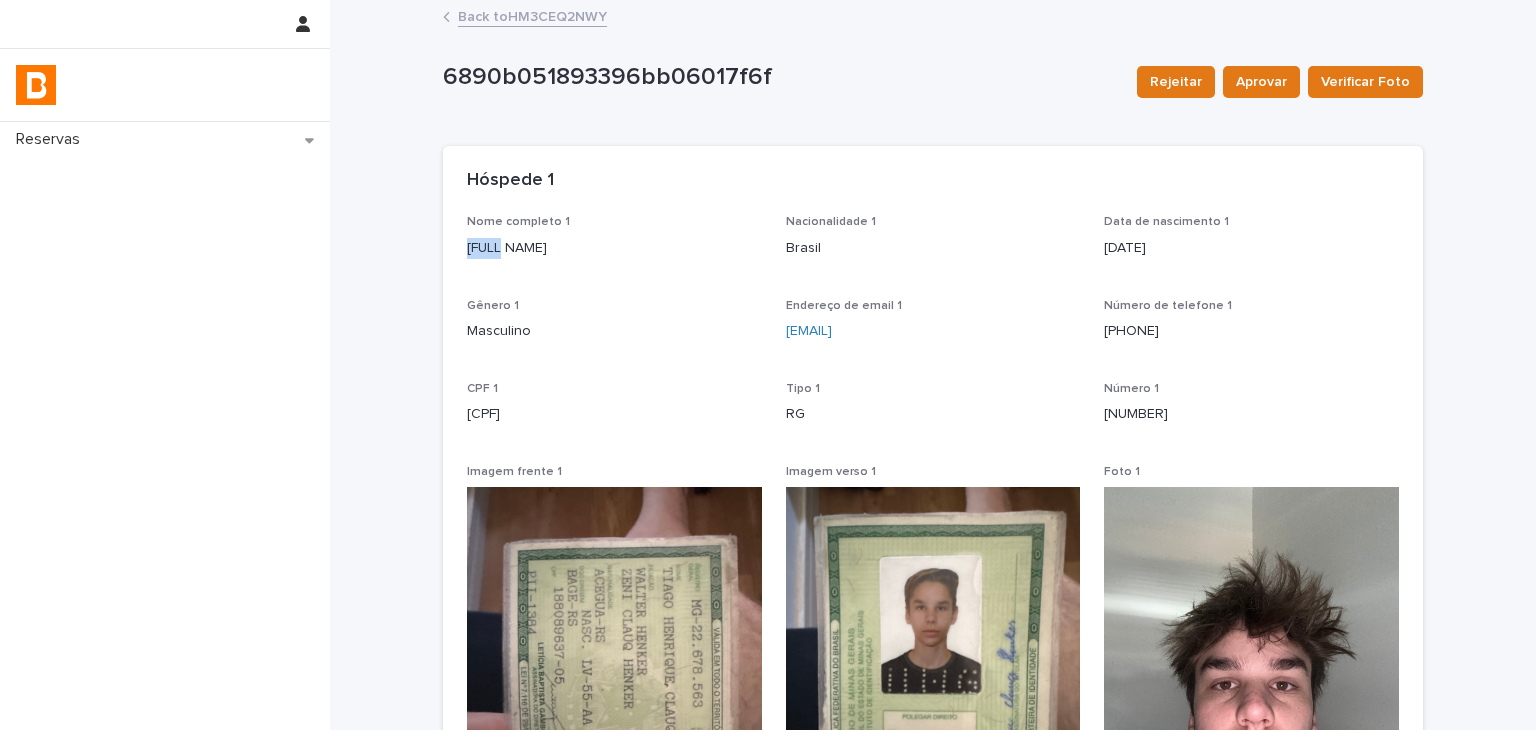 drag, startPoint x: 458, startPoint y: 253, endPoint x: 493, endPoint y: 265, distance: 37 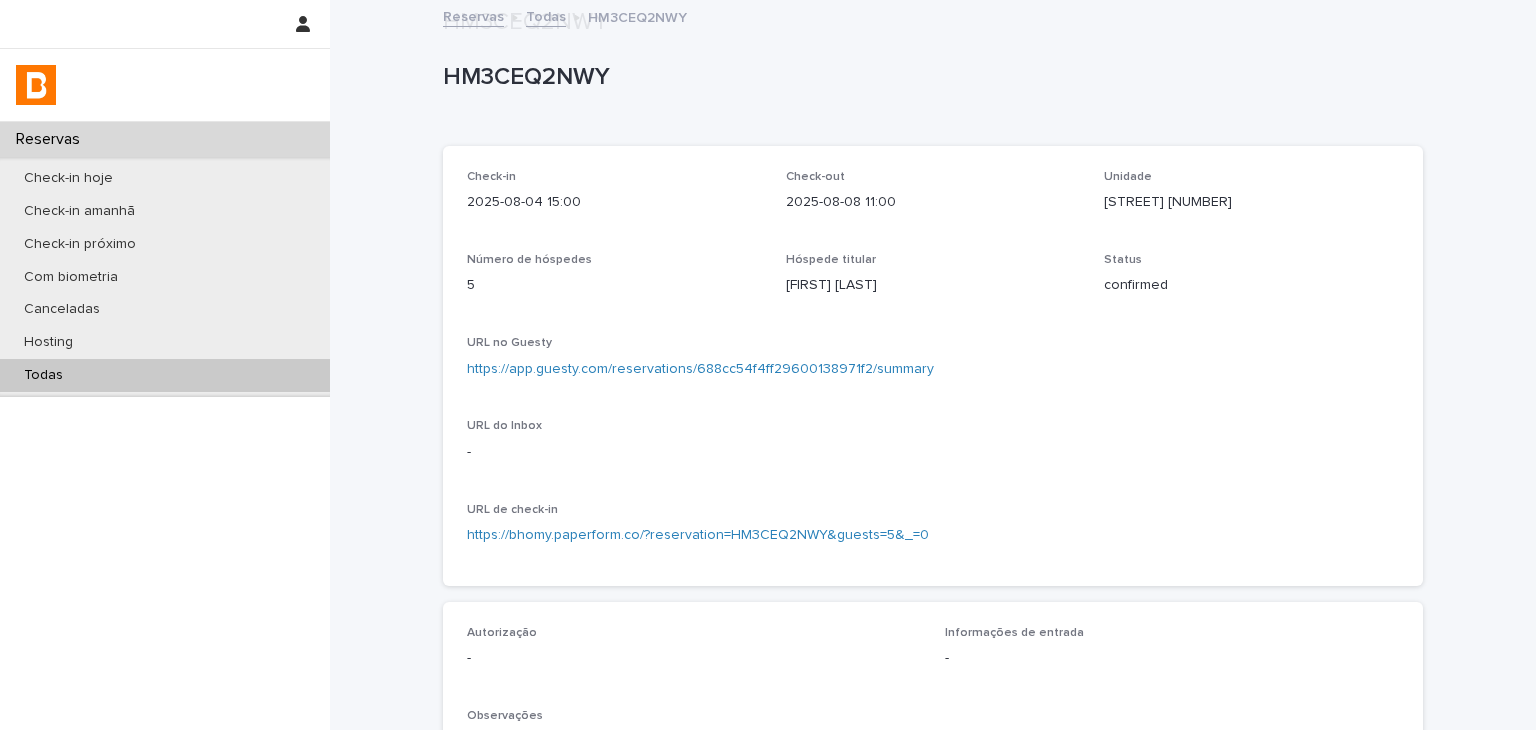 scroll, scrollTop: 500, scrollLeft: 0, axis: vertical 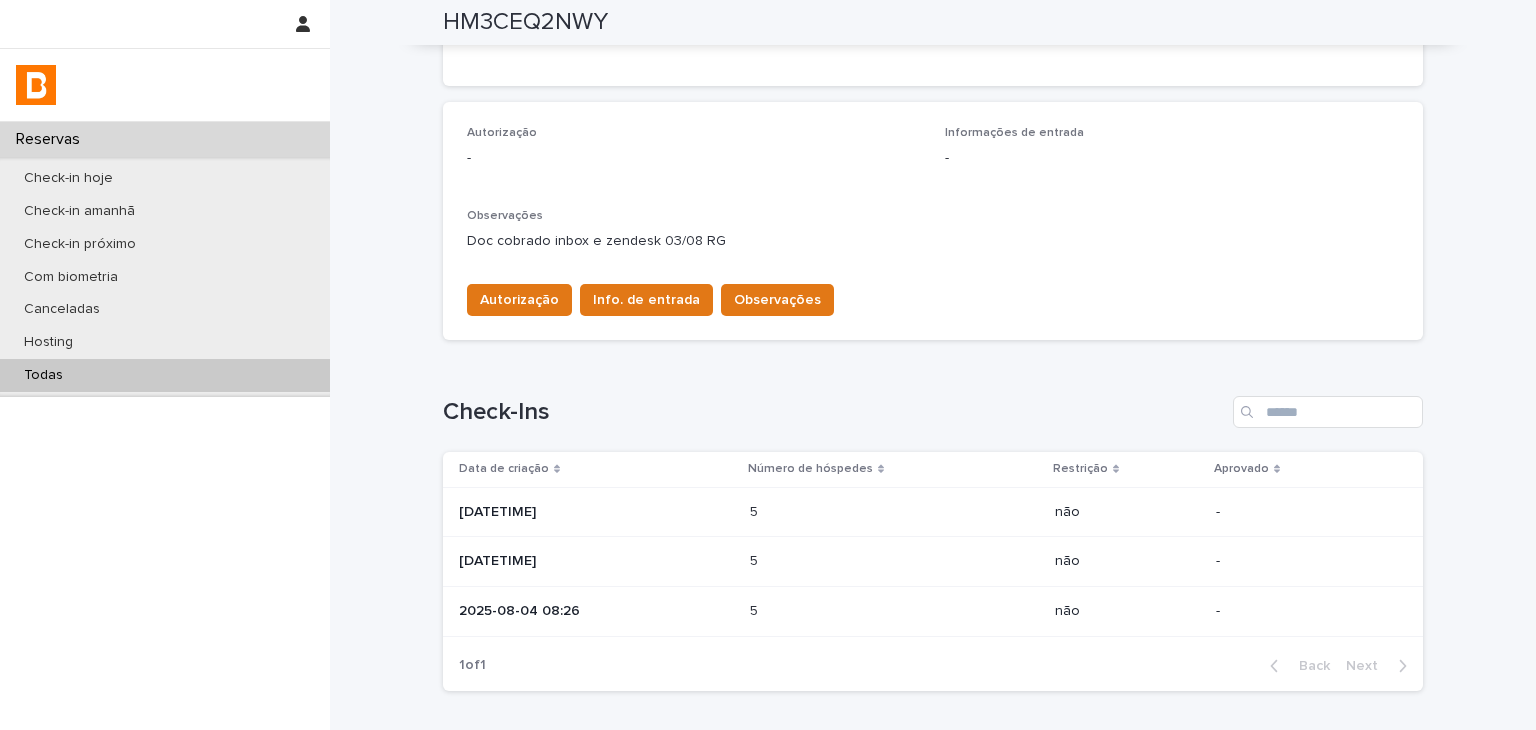 click at bounding box center (837, 561) 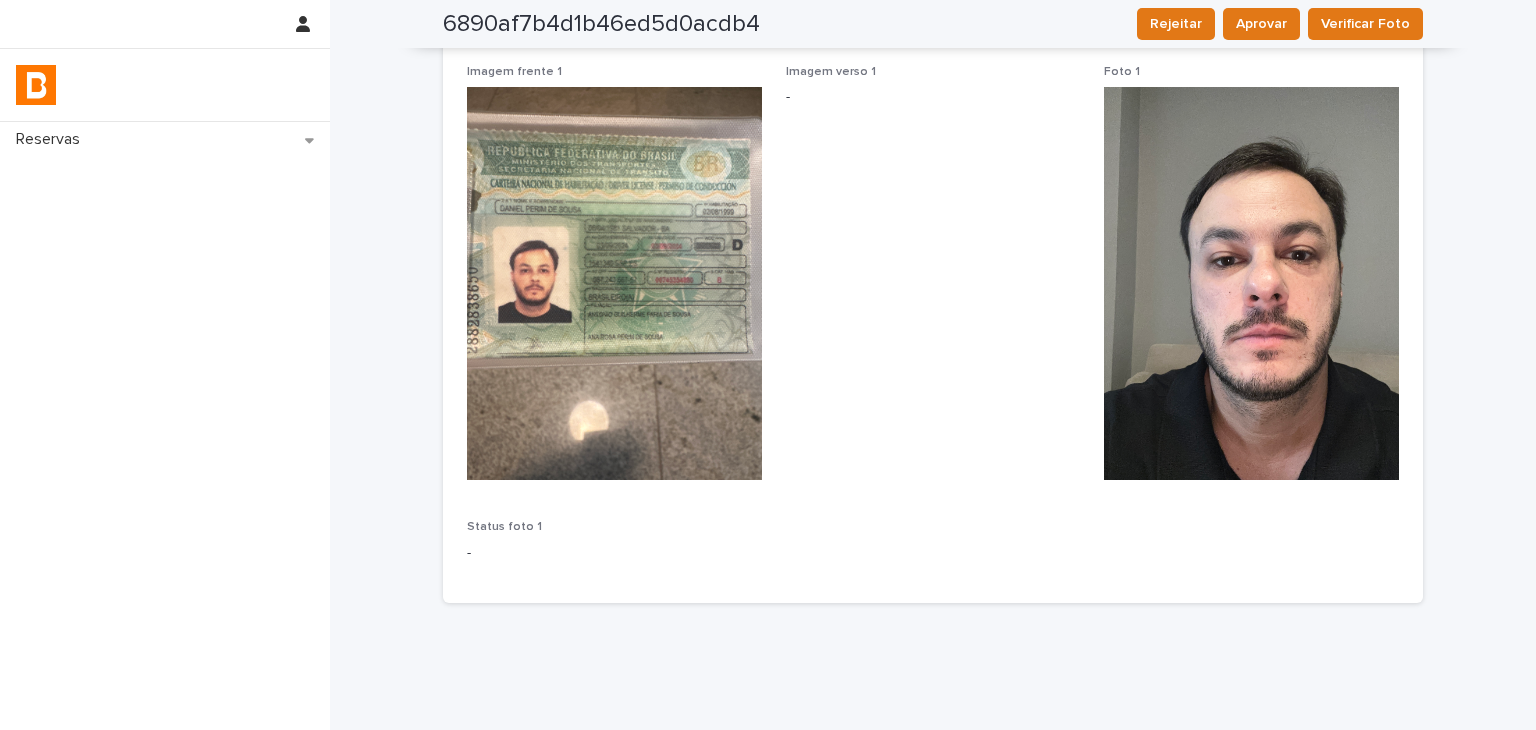 scroll, scrollTop: 200, scrollLeft: 0, axis: vertical 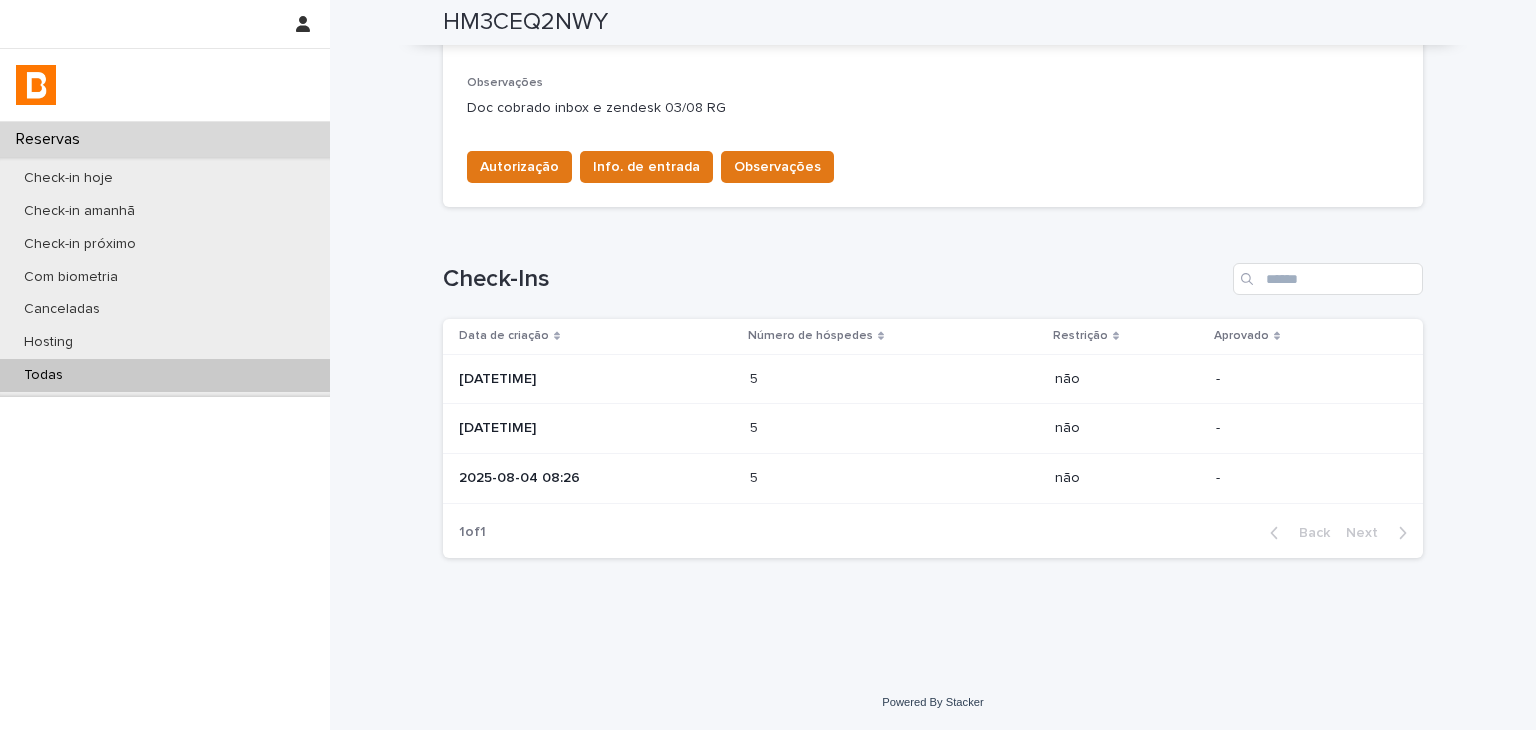 click on "1  of  1 Back Next" at bounding box center (933, 533) 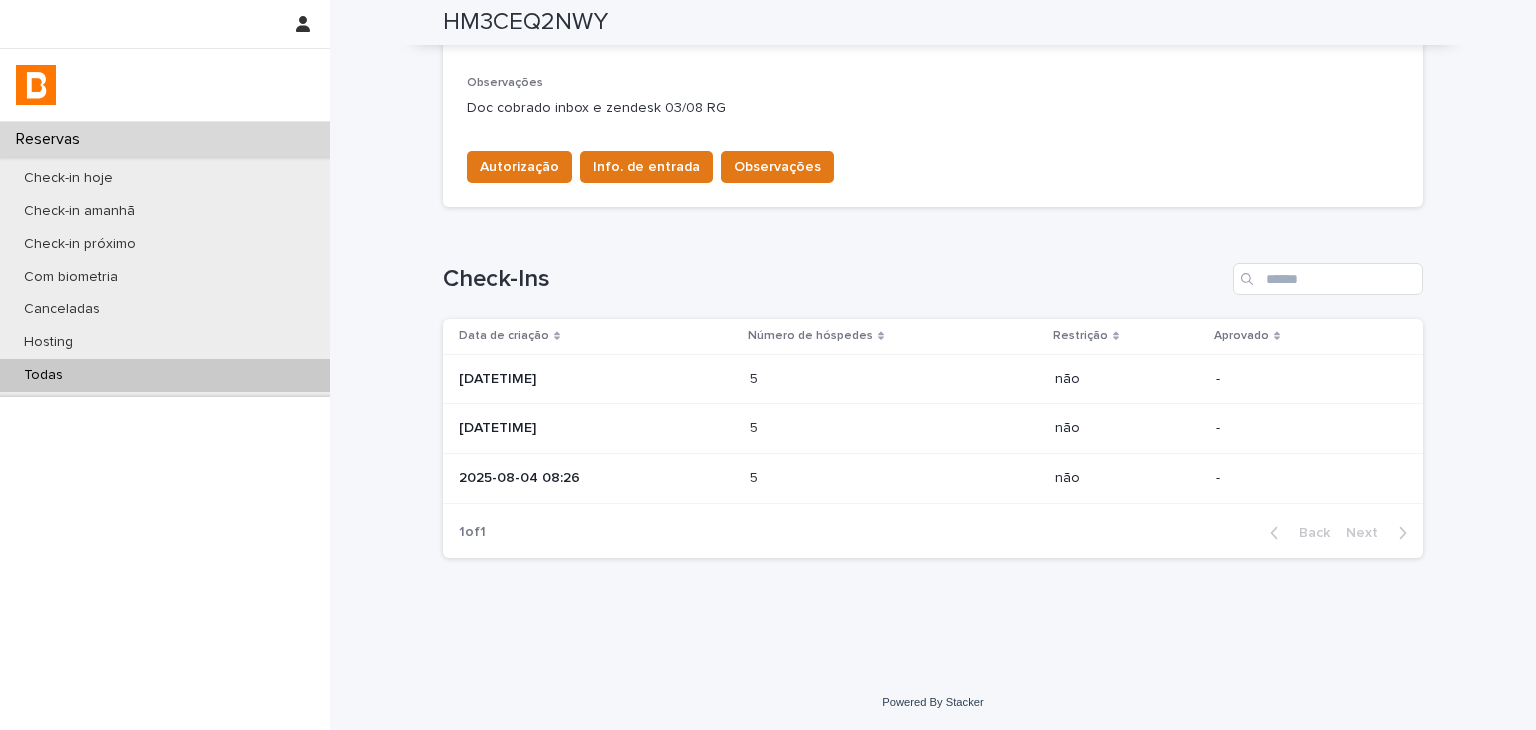 click on "2025-08-04 08:26" at bounding box center (596, 478) 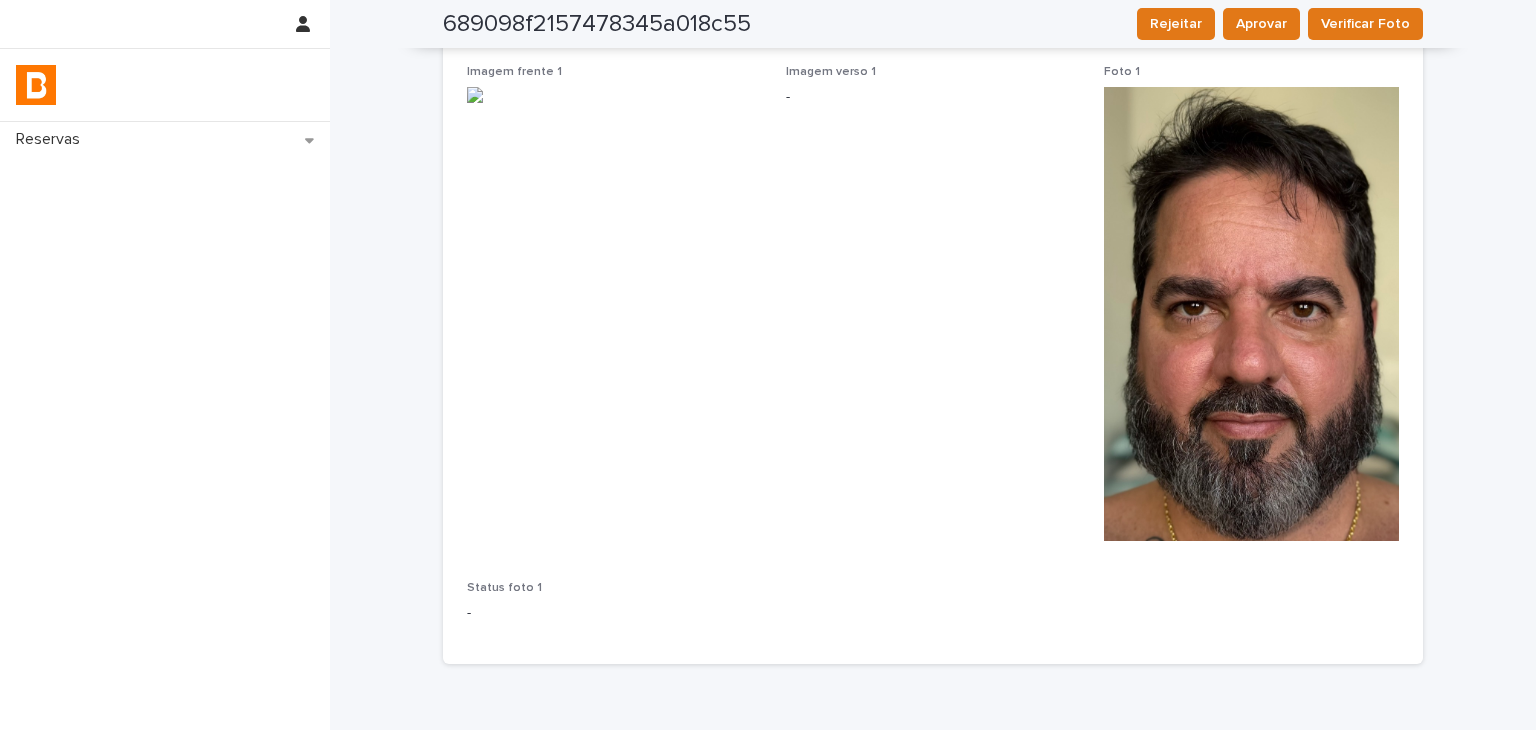 scroll, scrollTop: 100, scrollLeft: 0, axis: vertical 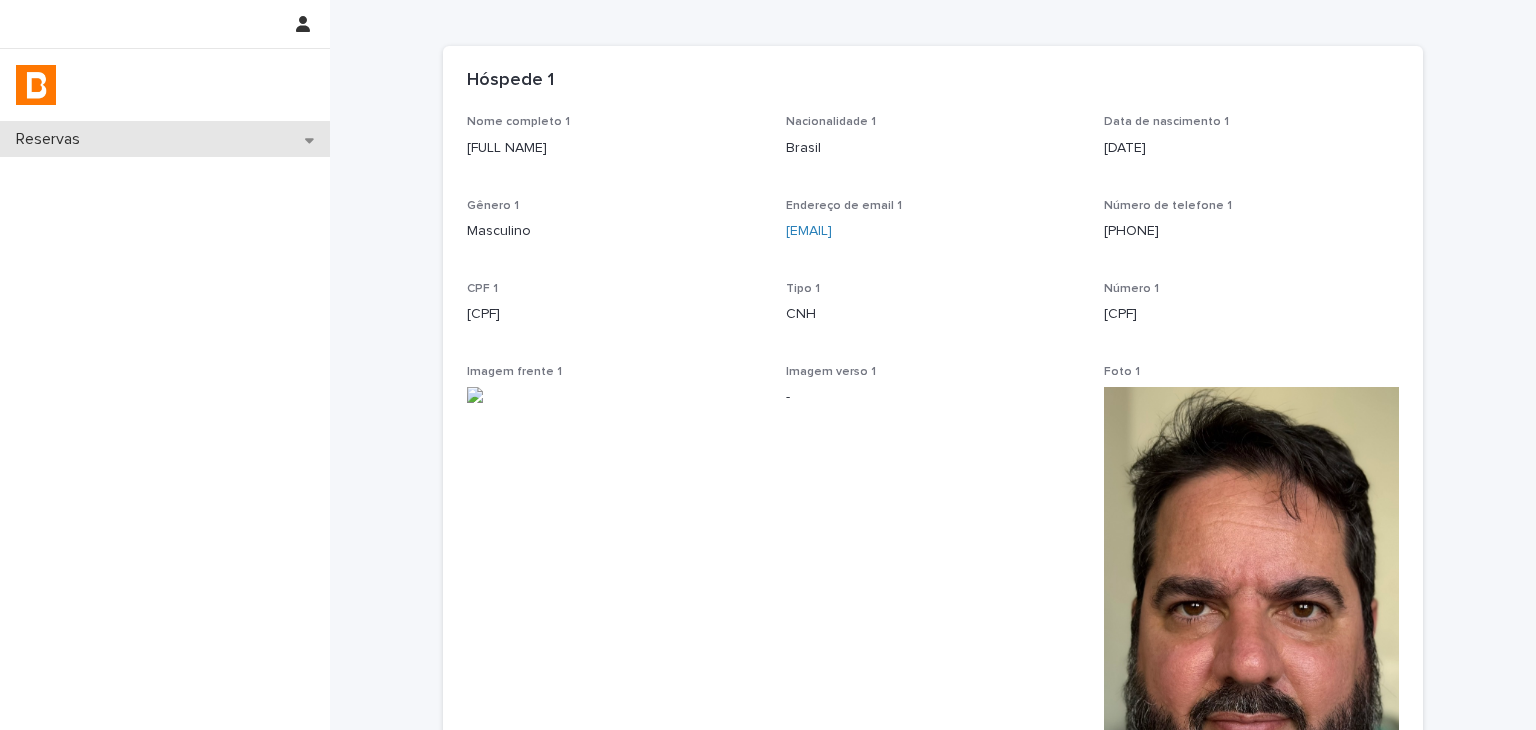 click on "Reservas" at bounding box center (165, 139) 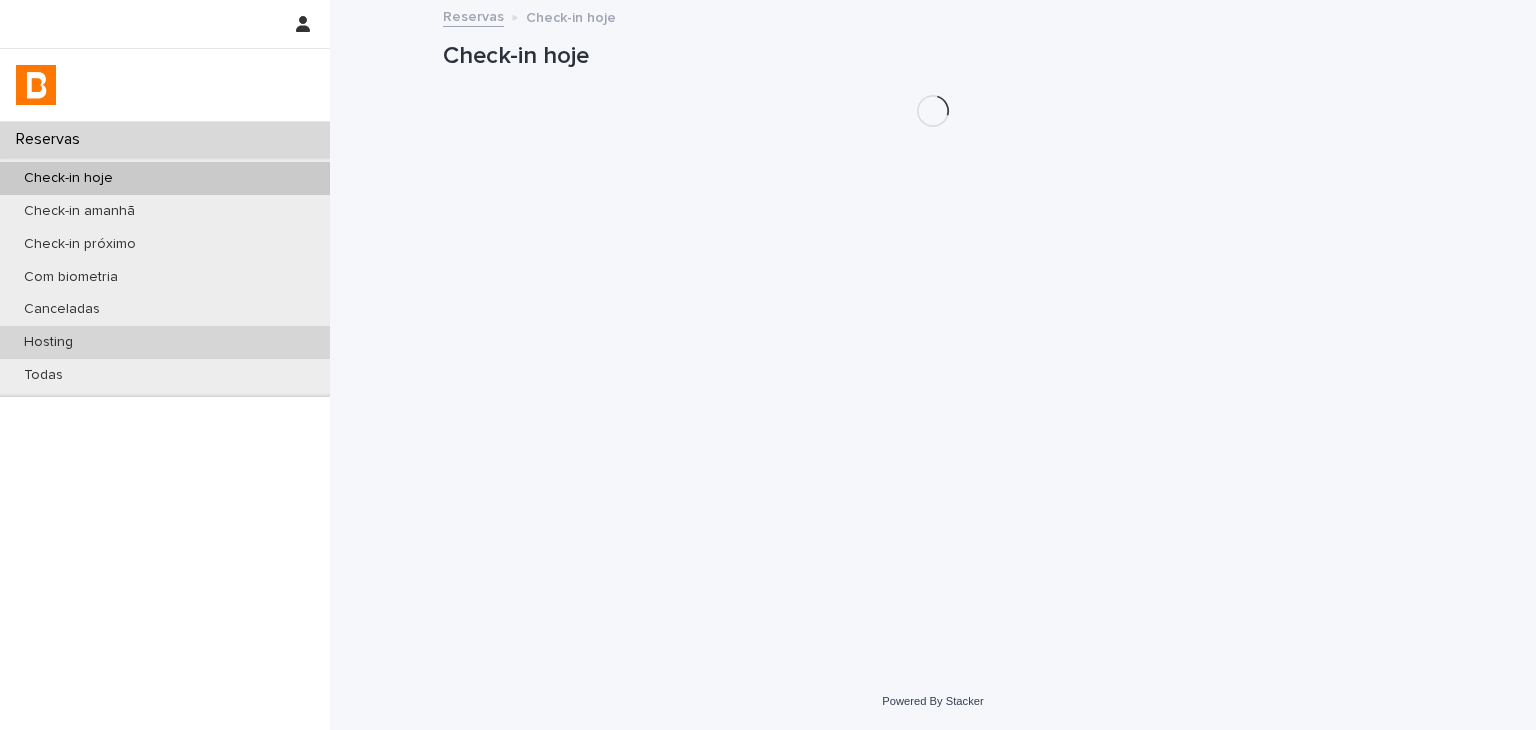 scroll, scrollTop: 0, scrollLeft: 0, axis: both 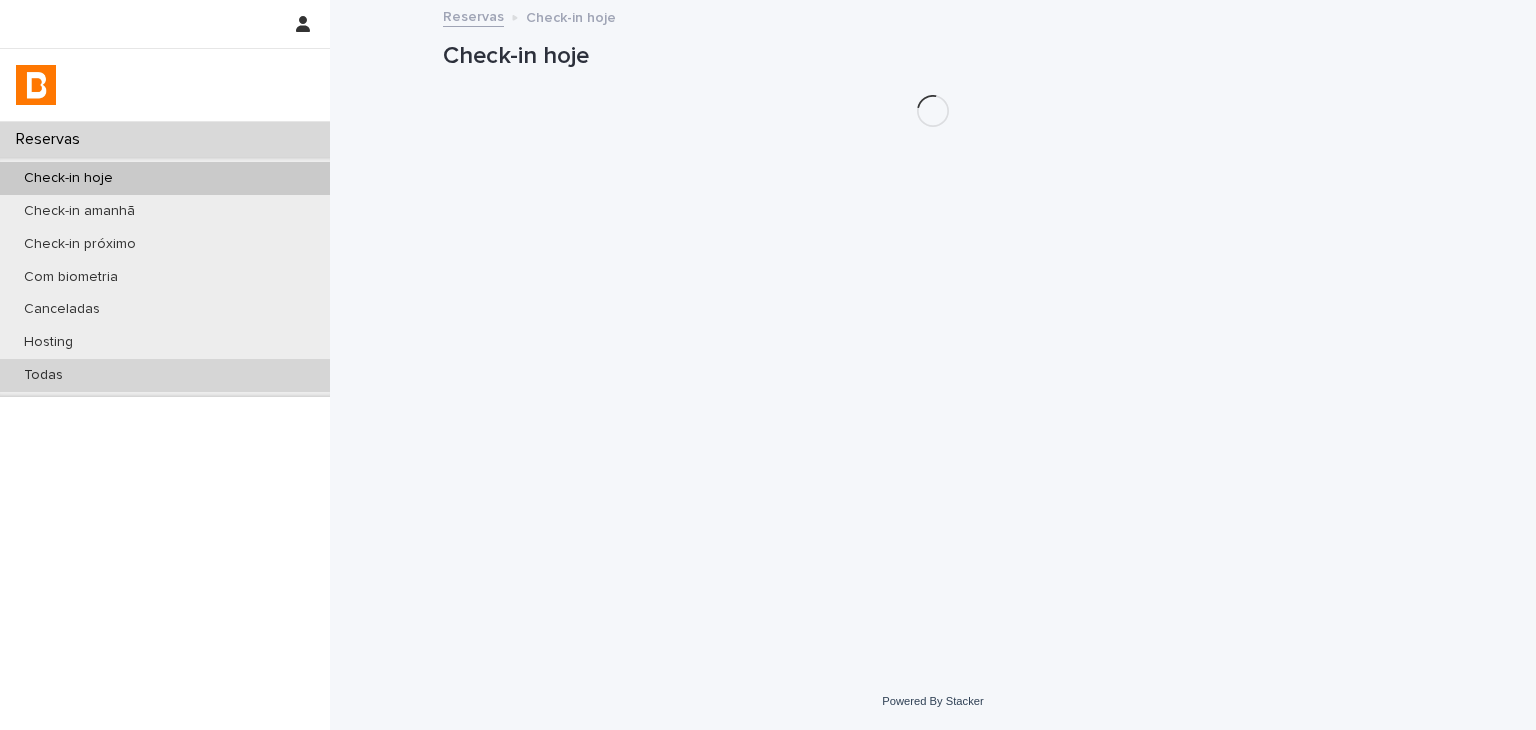click on "Todas" at bounding box center [165, 375] 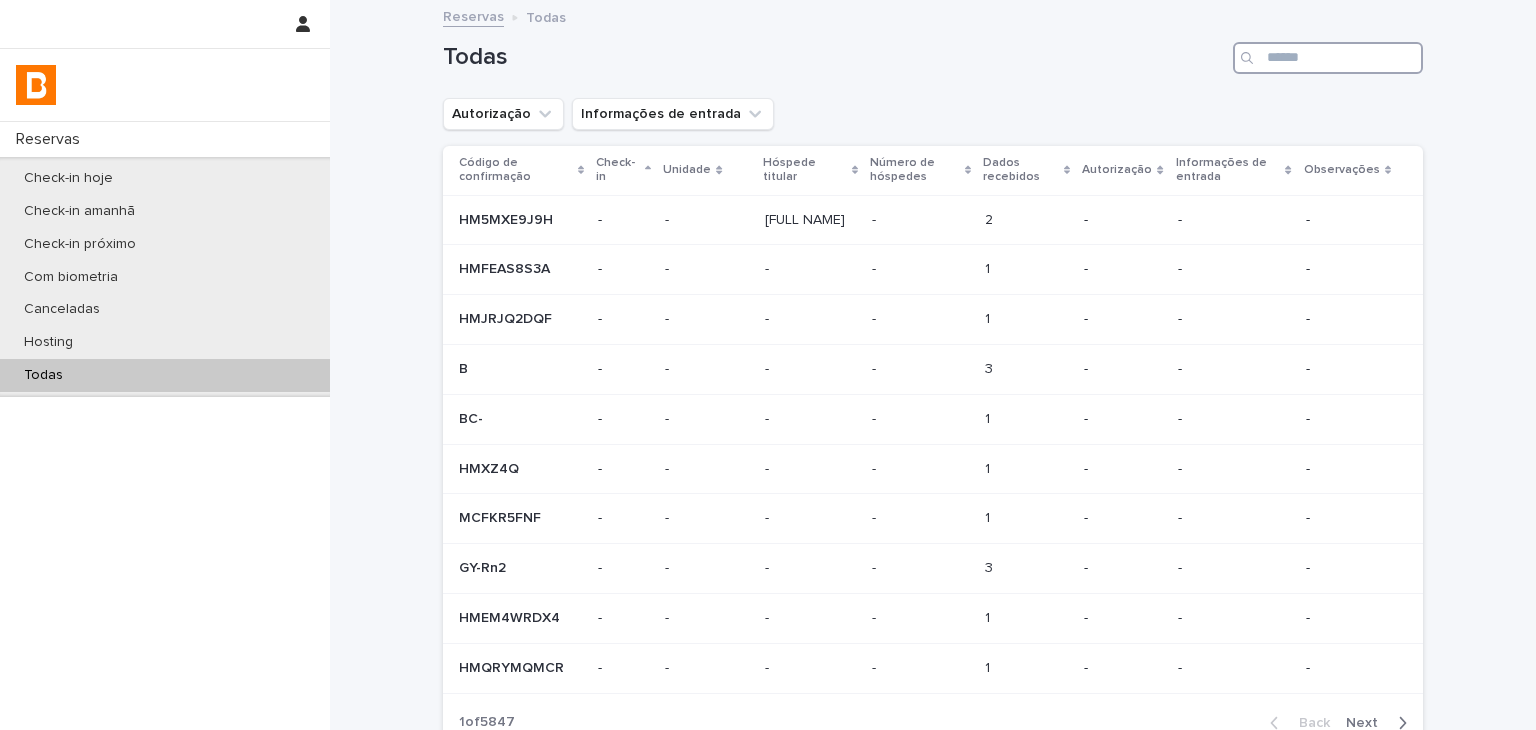 click at bounding box center [1328, 58] 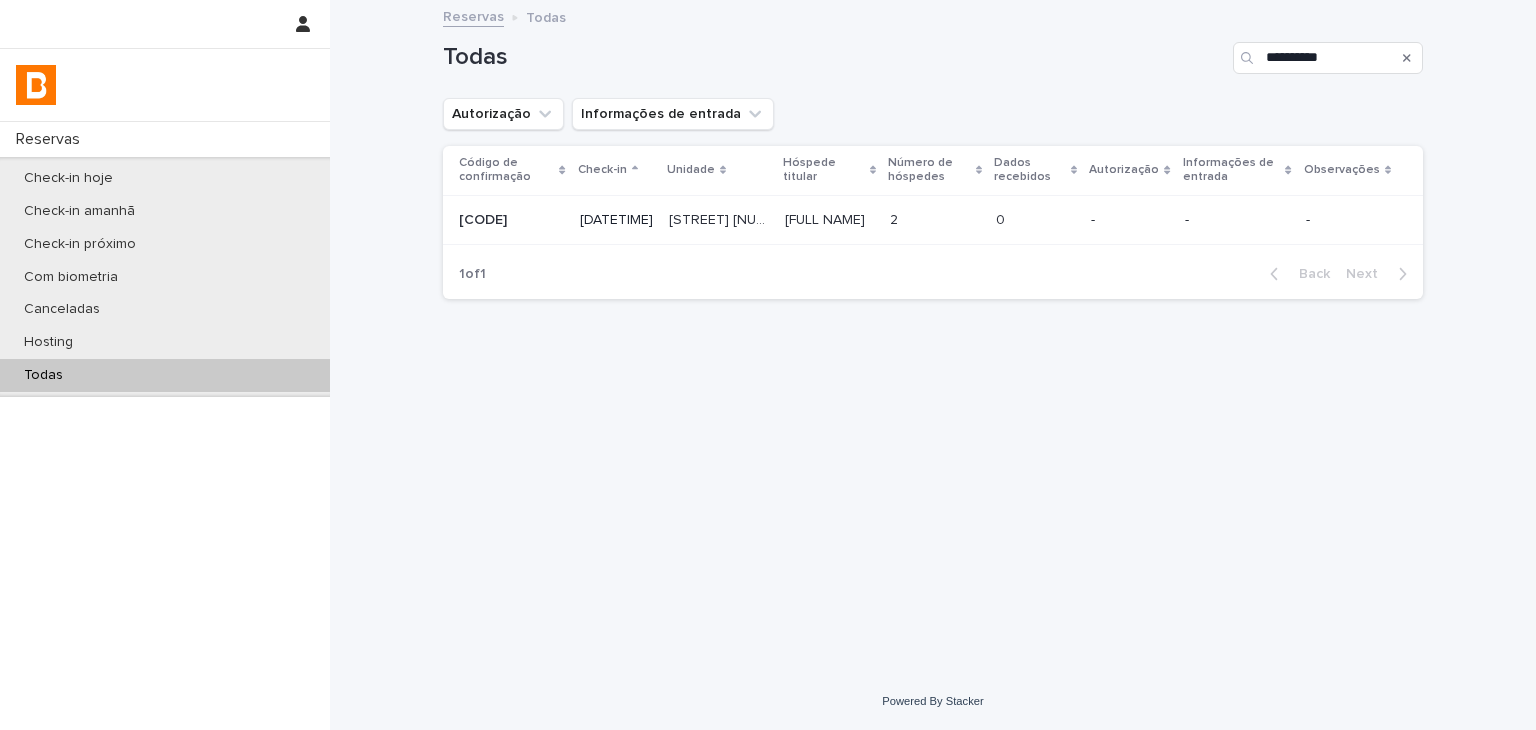 click on "-" at bounding box center (1237, 218) 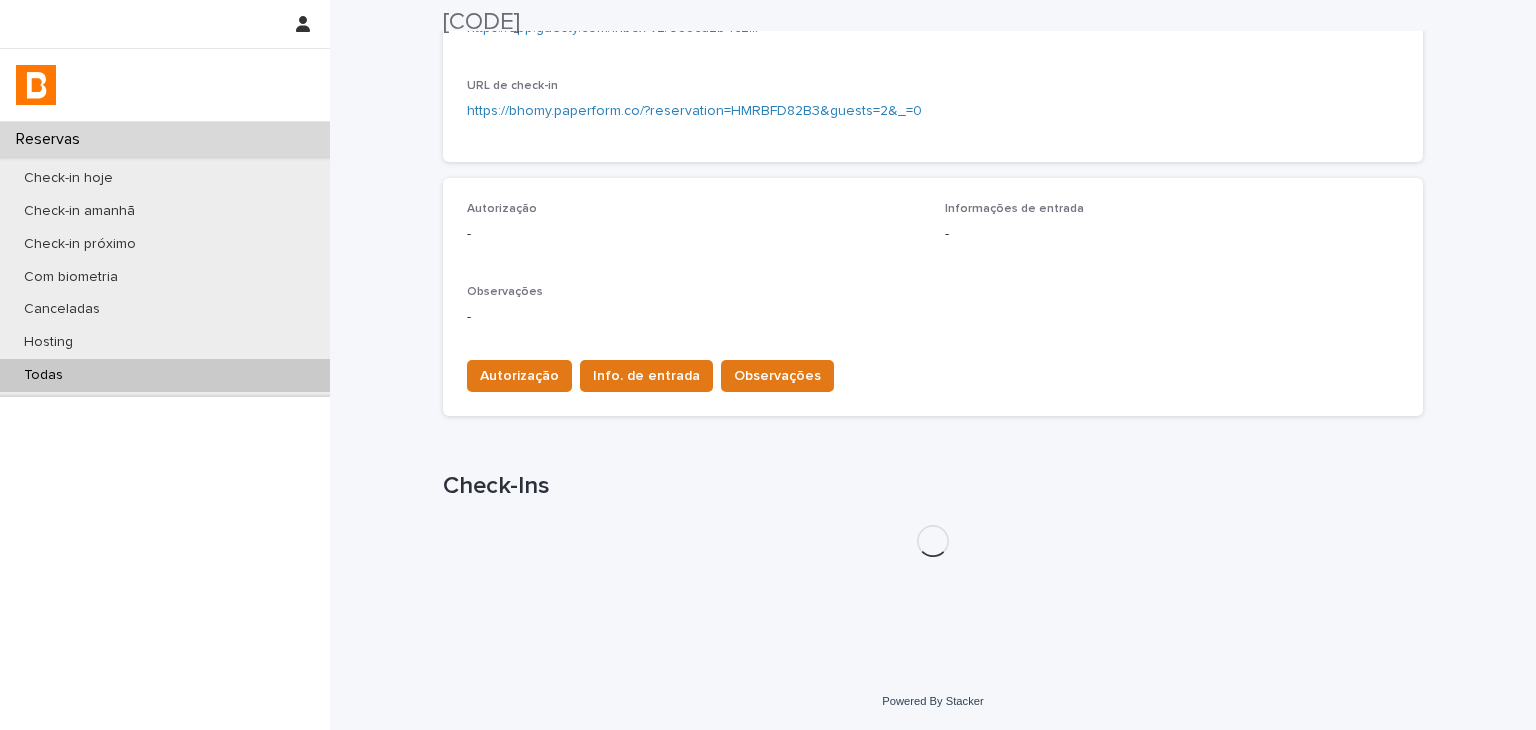scroll, scrollTop: 524, scrollLeft: 0, axis: vertical 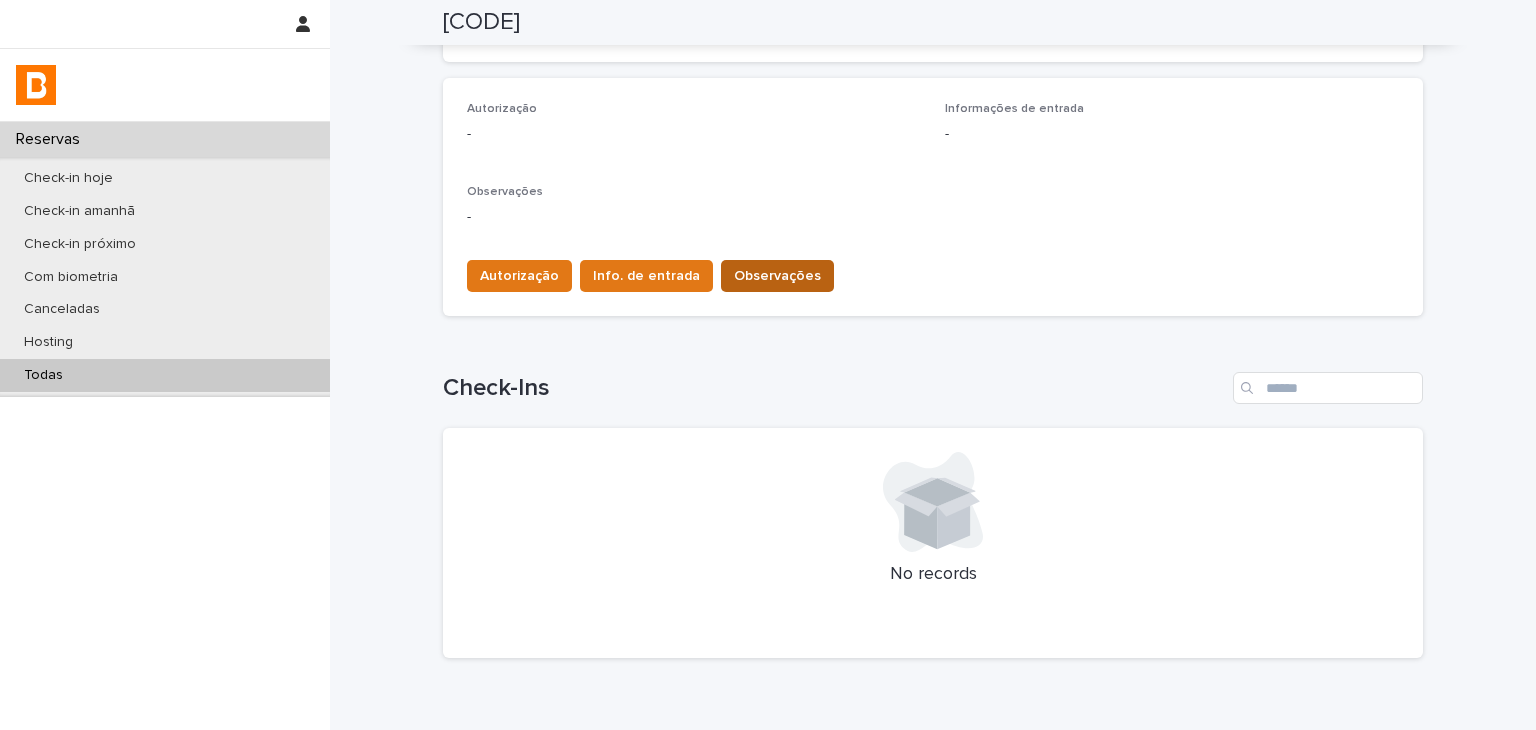 click on "Observações" at bounding box center (777, 276) 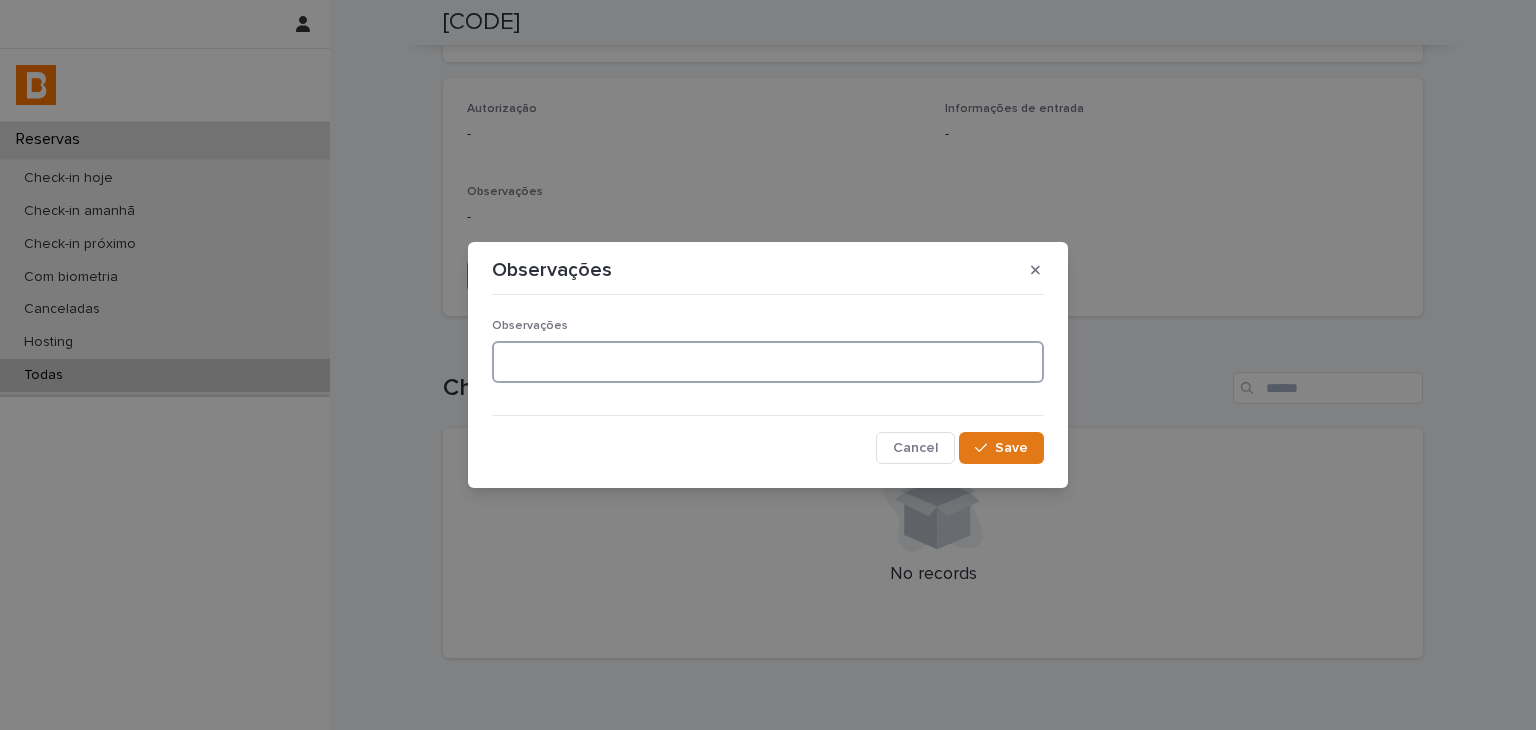 click at bounding box center (768, 362) 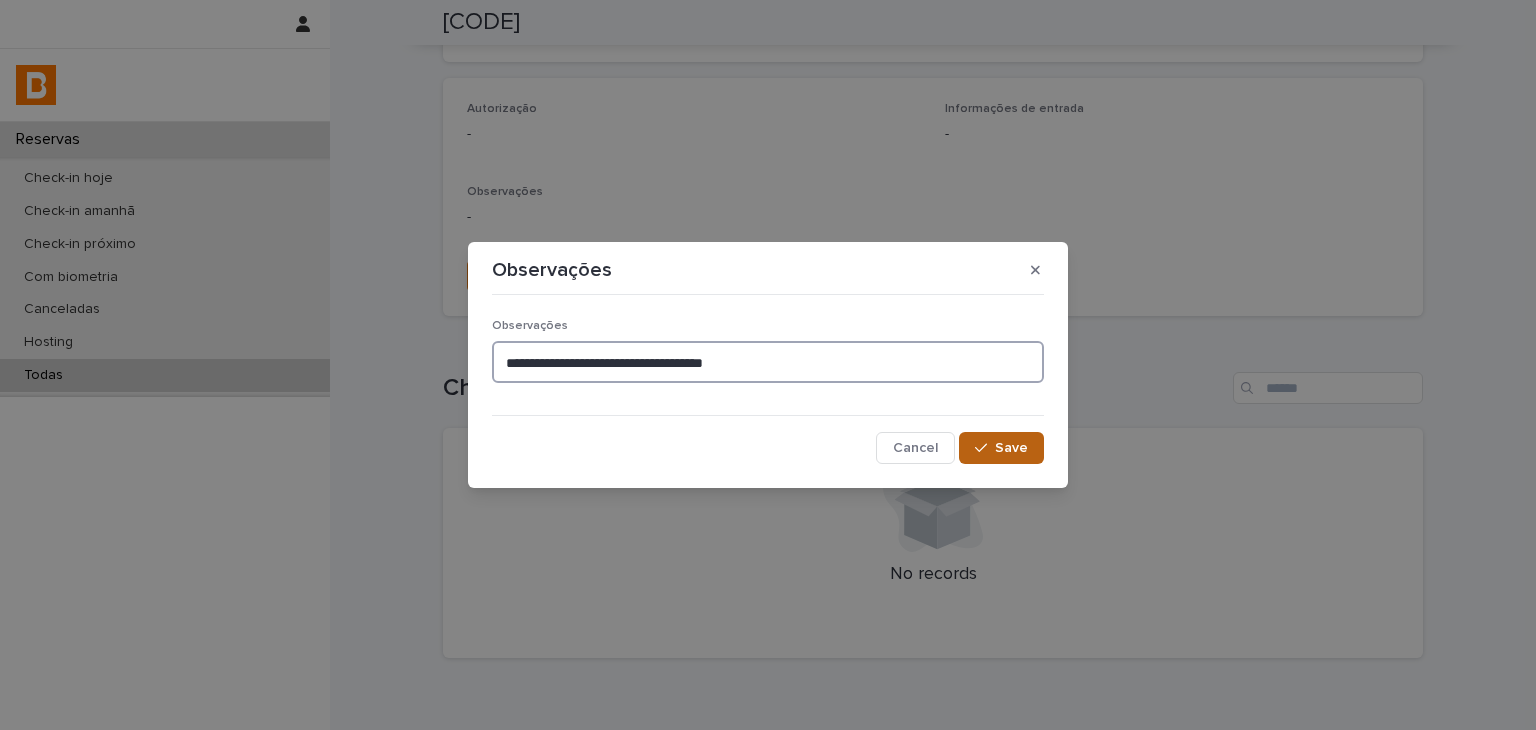 type on "**********" 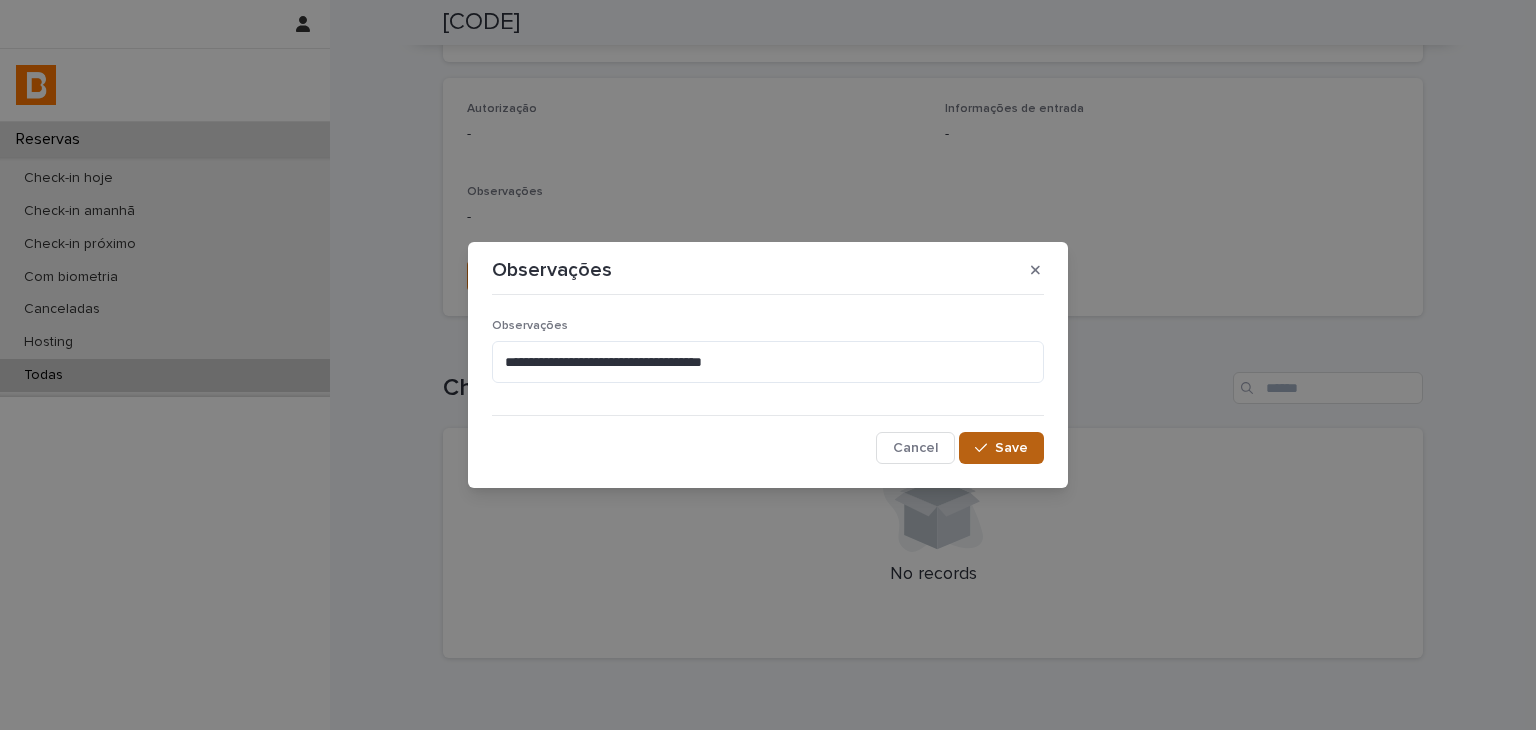 click 